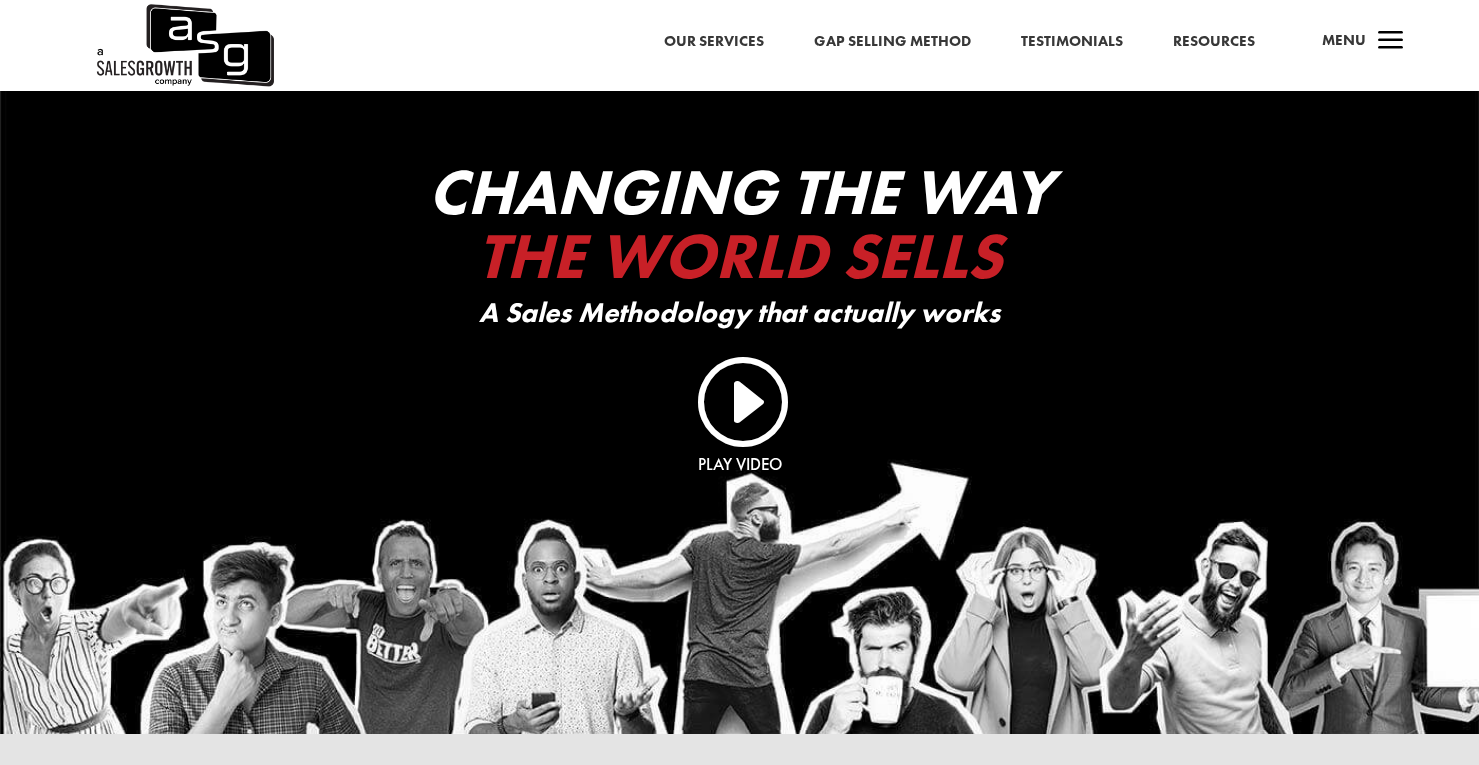 scroll, scrollTop: 0, scrollLeft: 0, axis: both 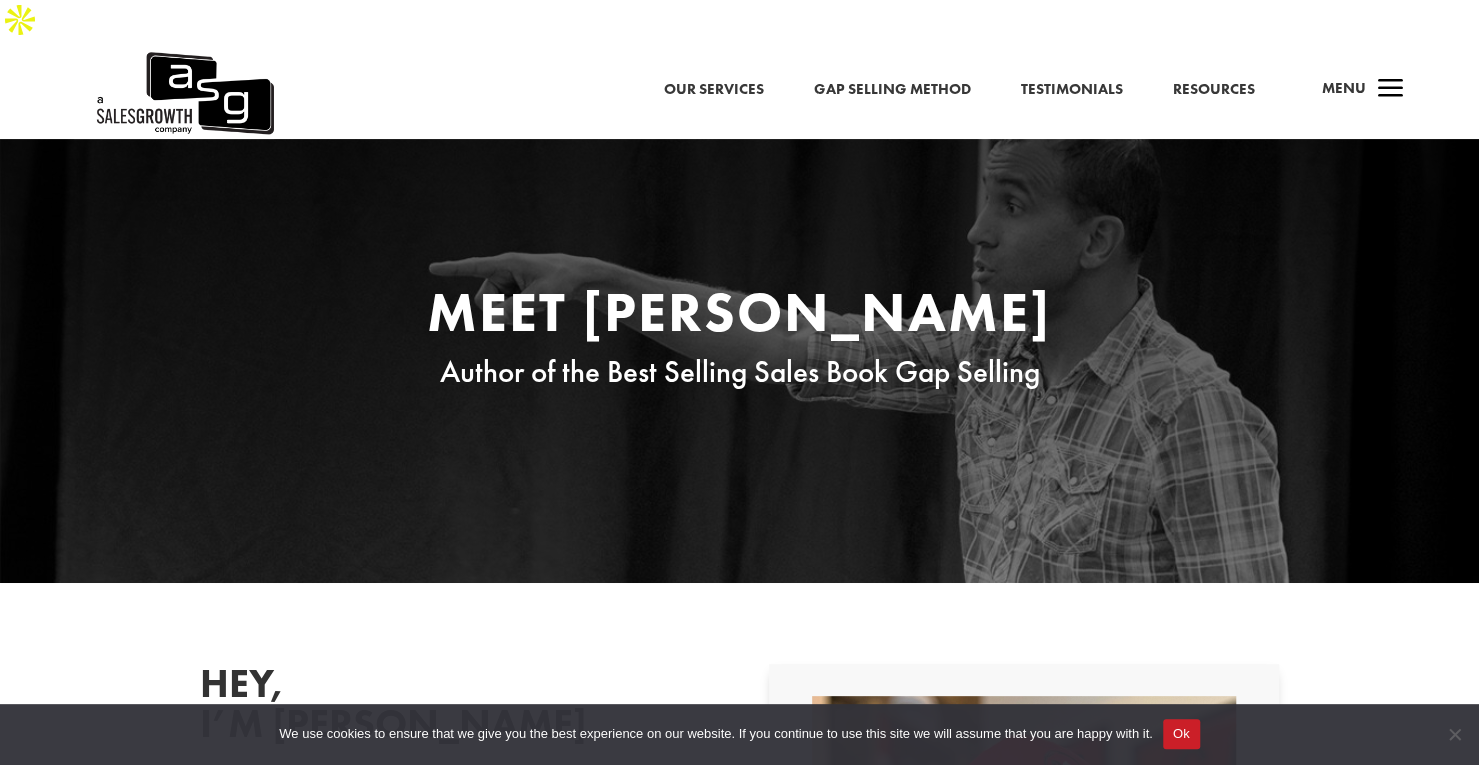click on "a
Menu" at bounding box center [1355, 94] 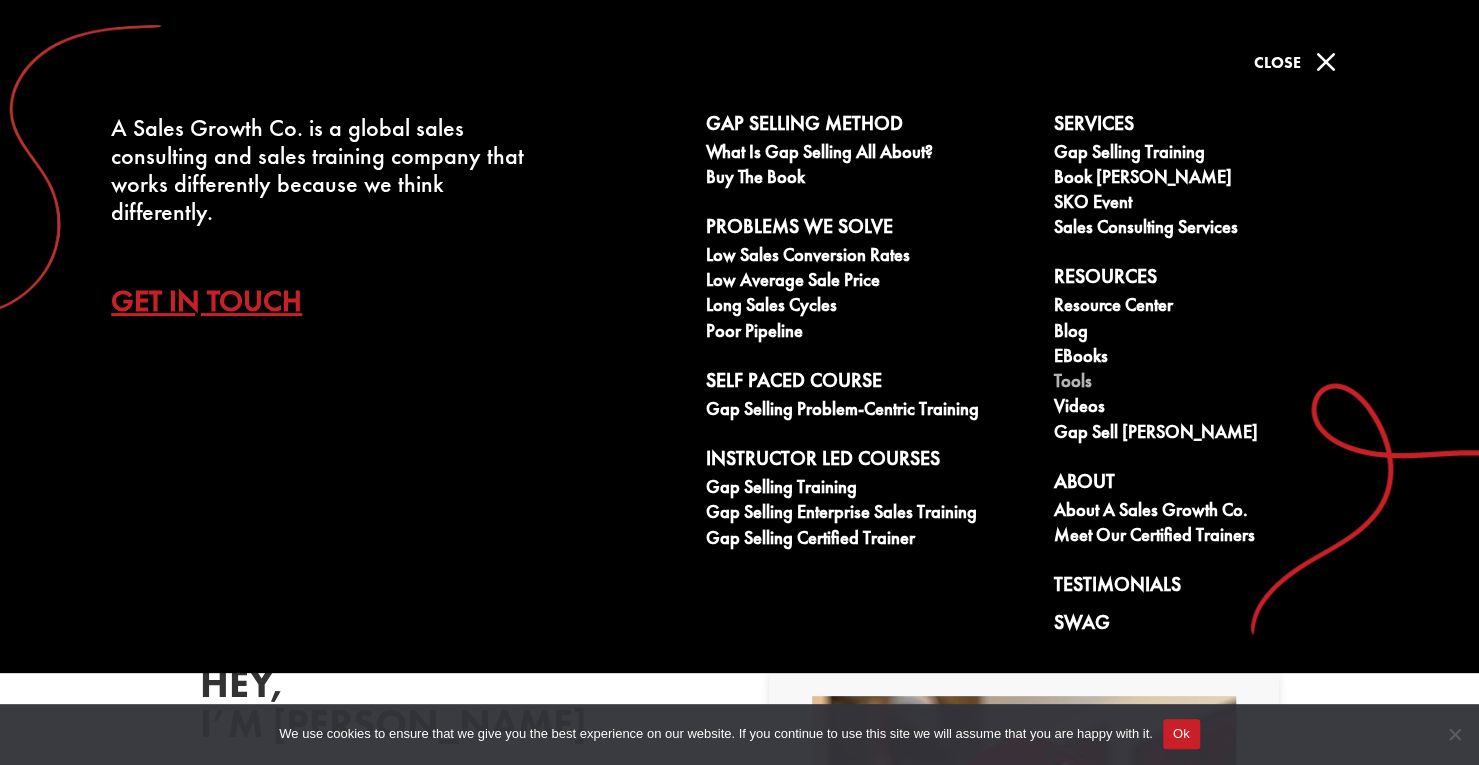 click on "Tools" at bounding box center [1217, 383] 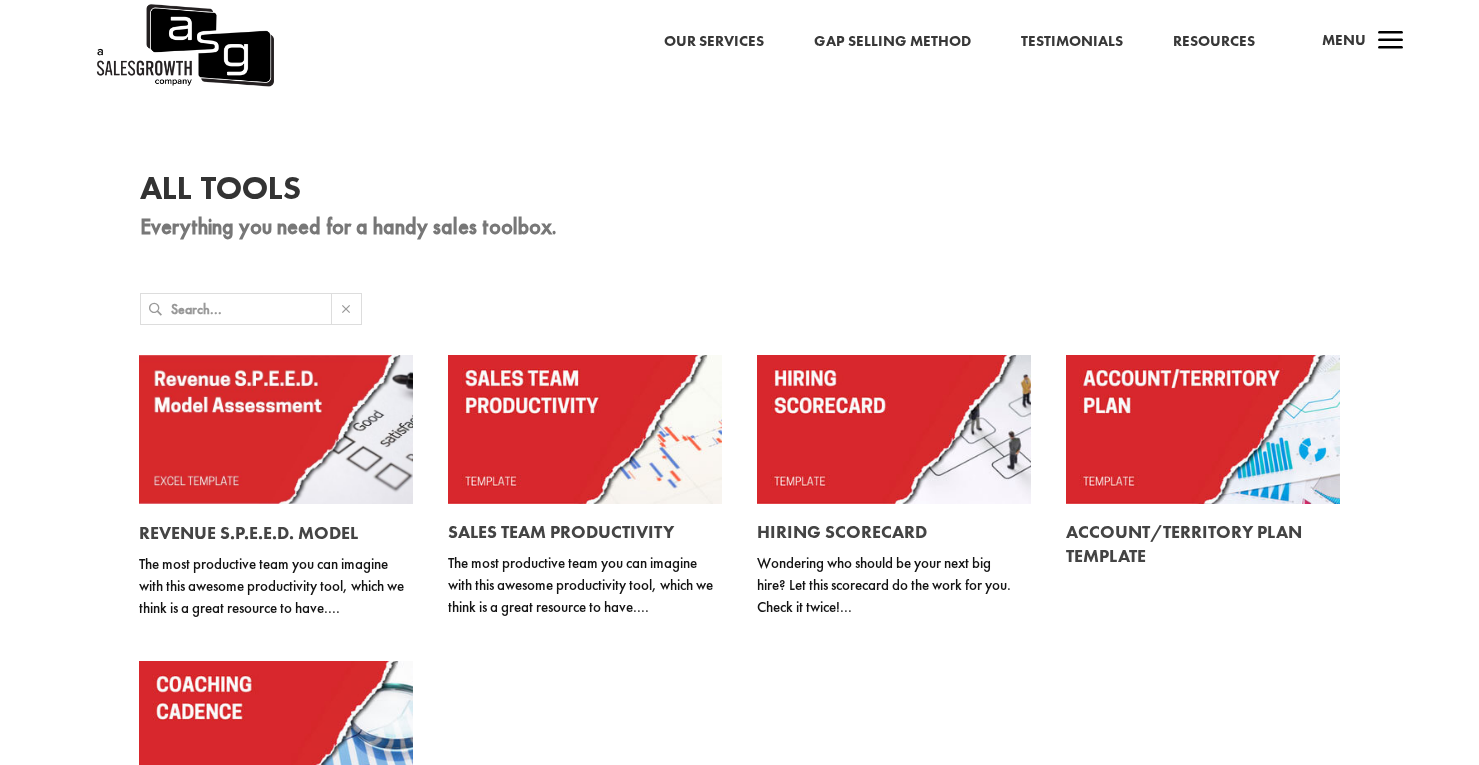 scroll, scrollTop: 0, scrollLeft: 0, axis: both 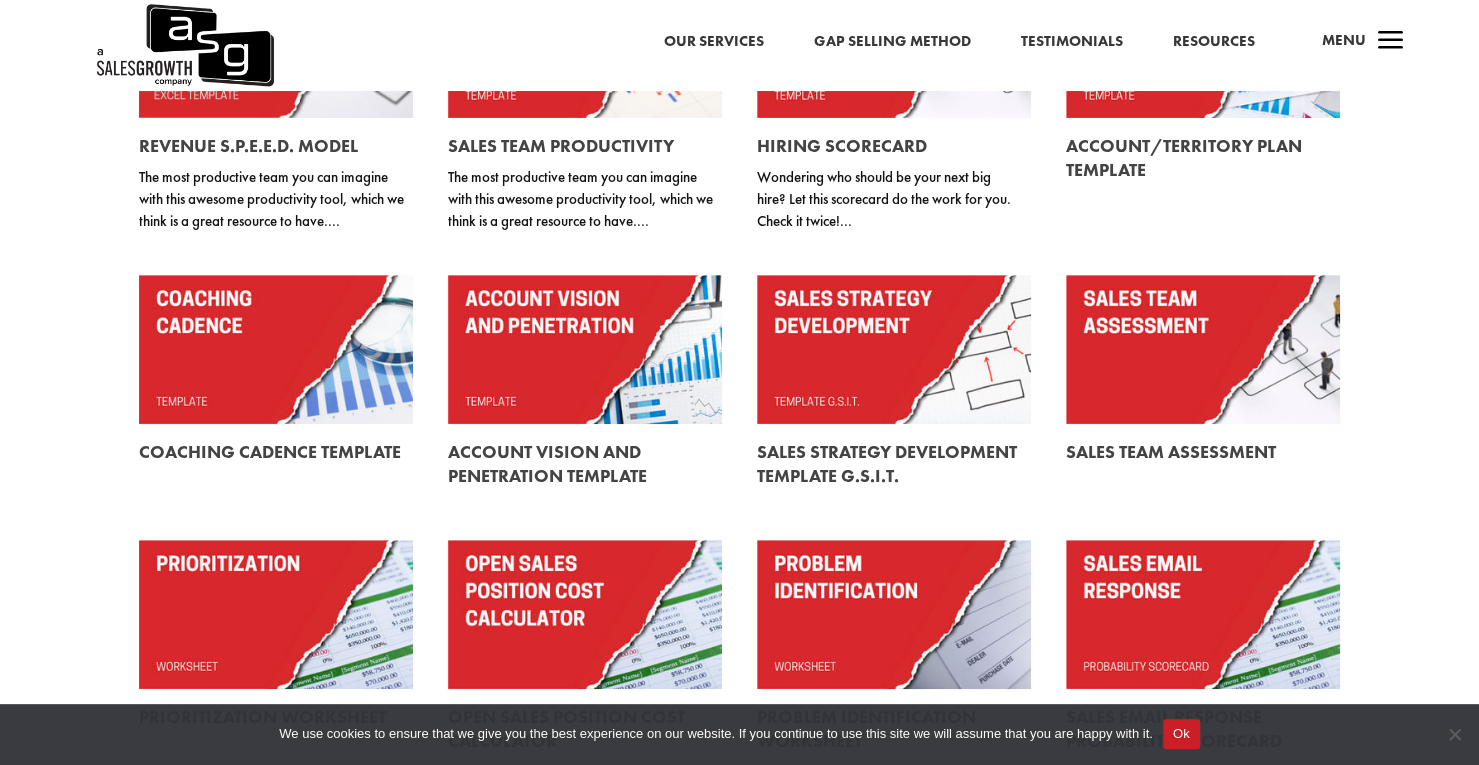 click at bounding box center [585, 349] 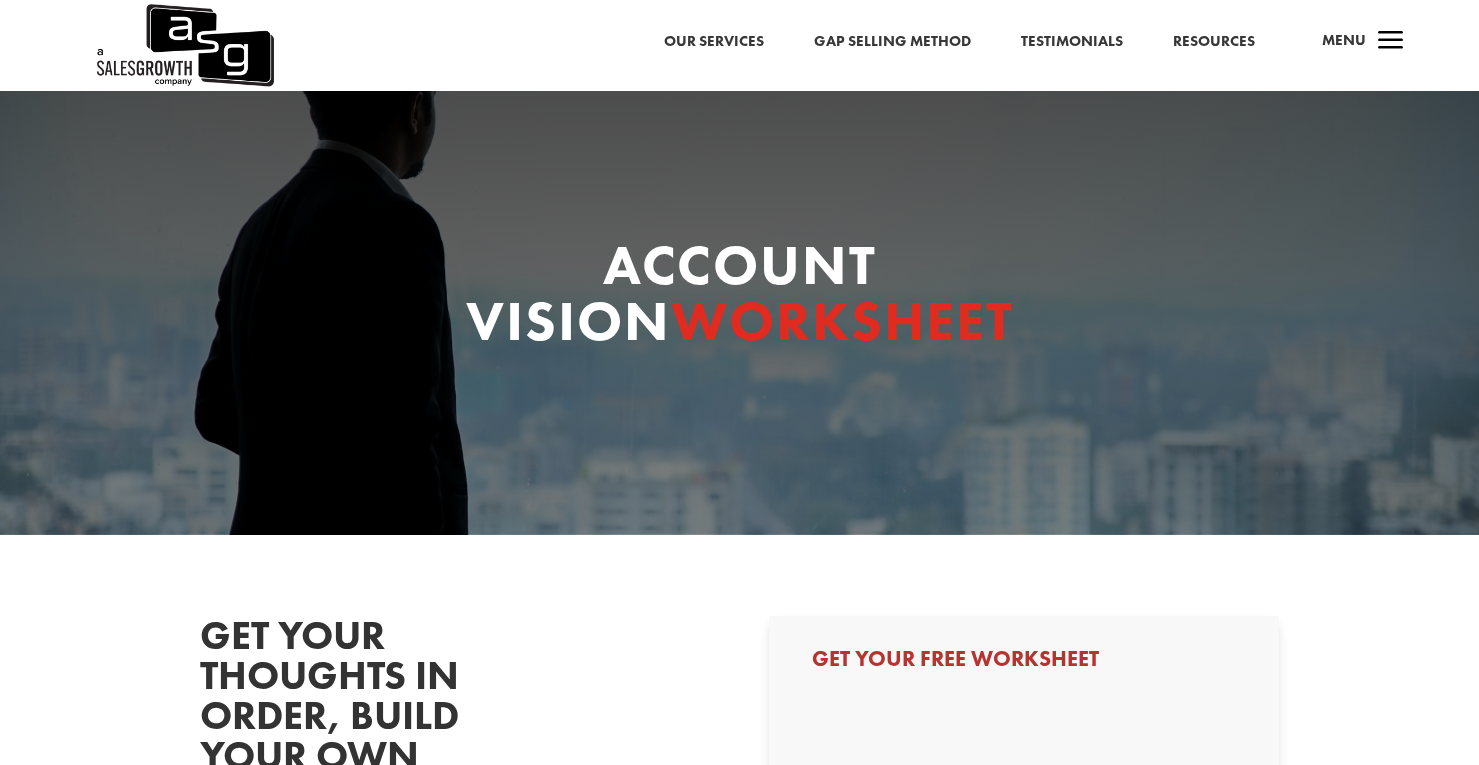 scroll, scrollTop: 0, scrollLeft: 0, axis: both 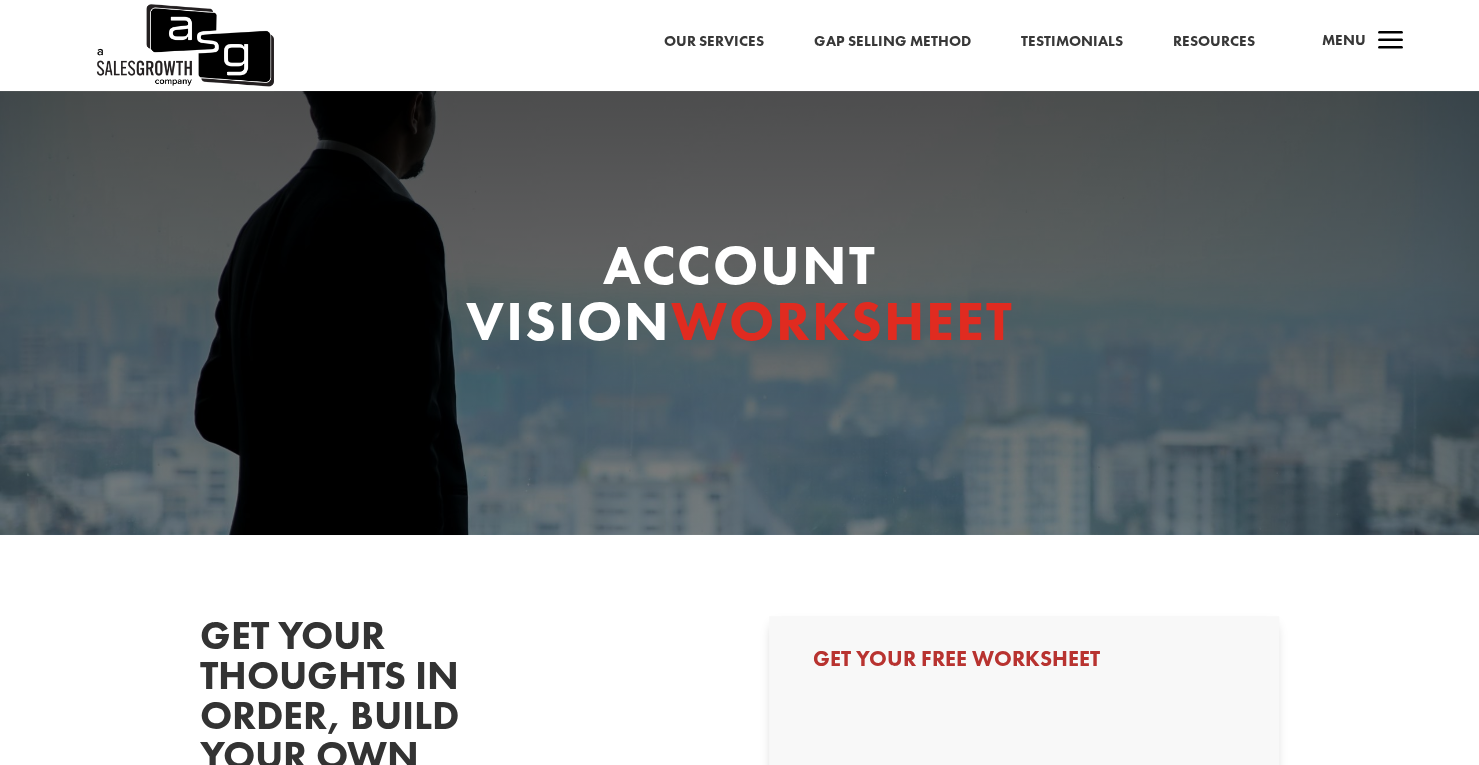 select on "Individual Contributor (AE, SDR, CSM, etc)" 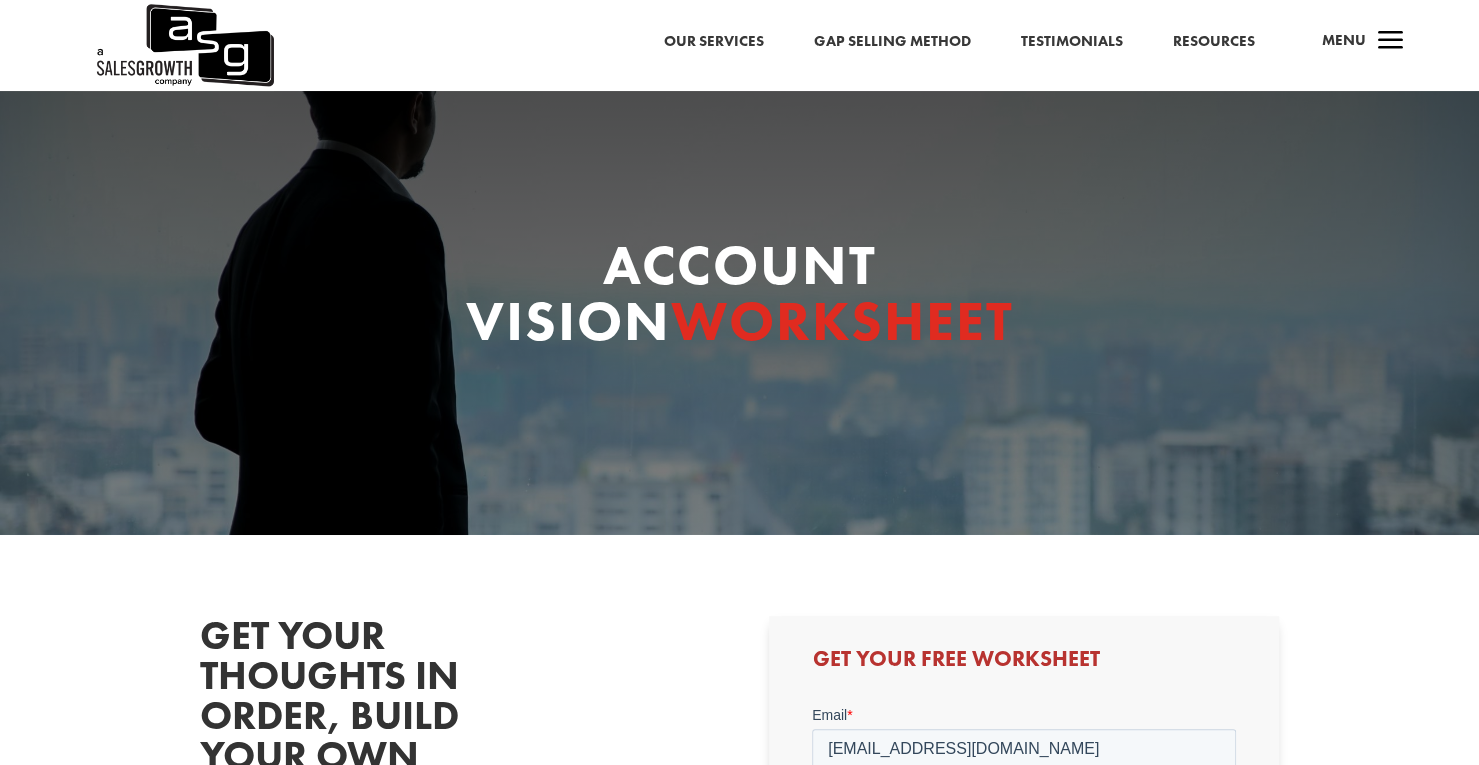 scroll, scrollTop: 0, scrollLeft: 0, axis: both 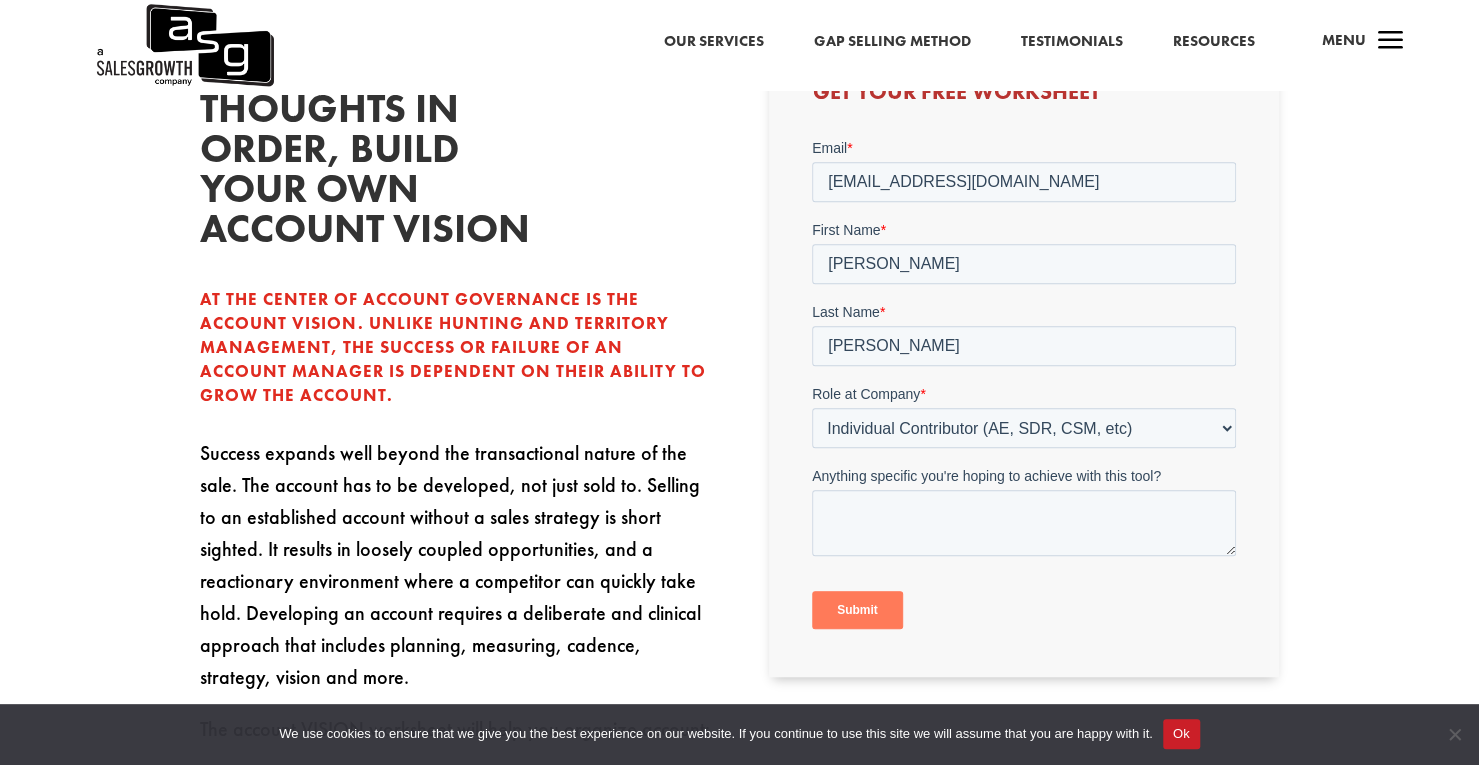 click on "Submit" at bounding box center [857, 609] 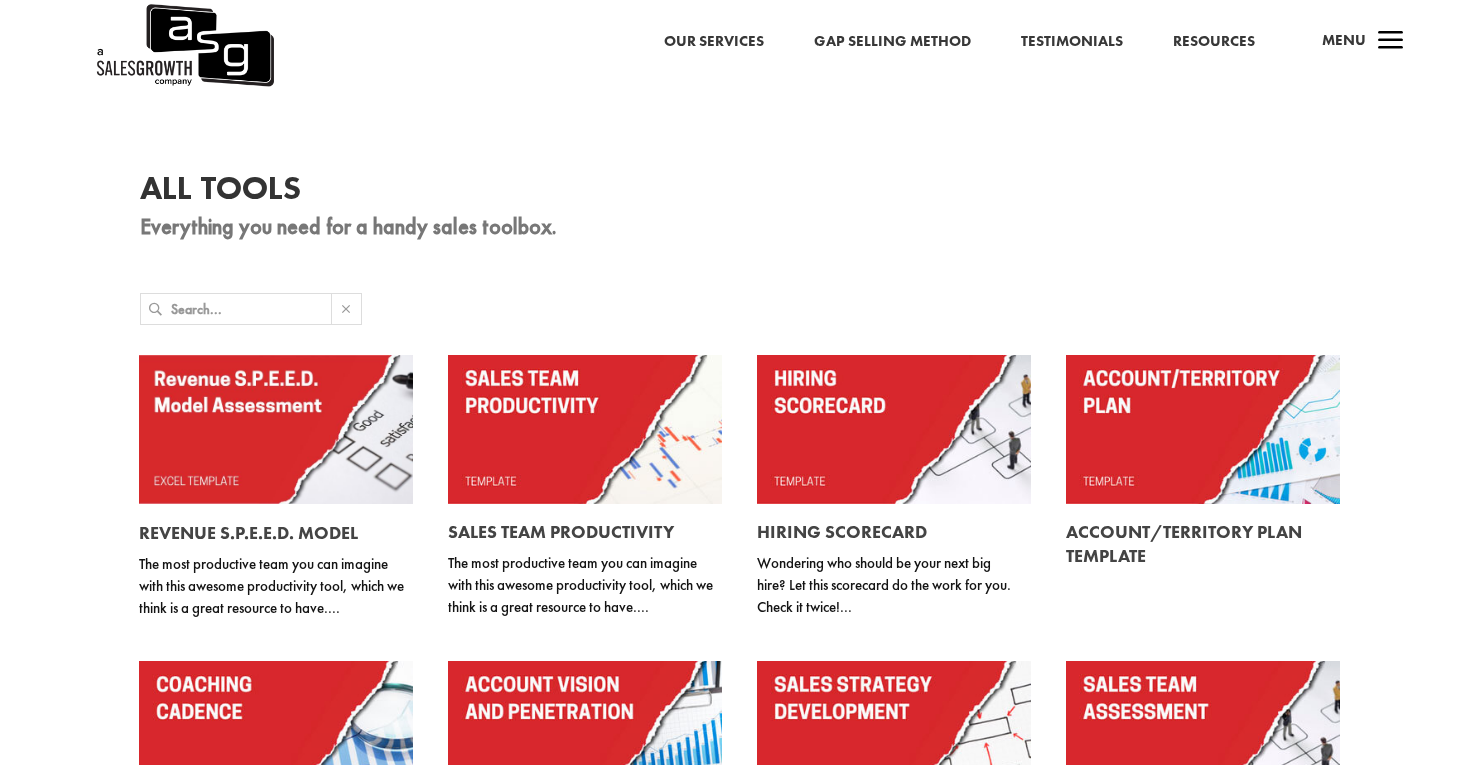 scroll, scrollTop: 53, scrollLeft: 0, axis: vertical 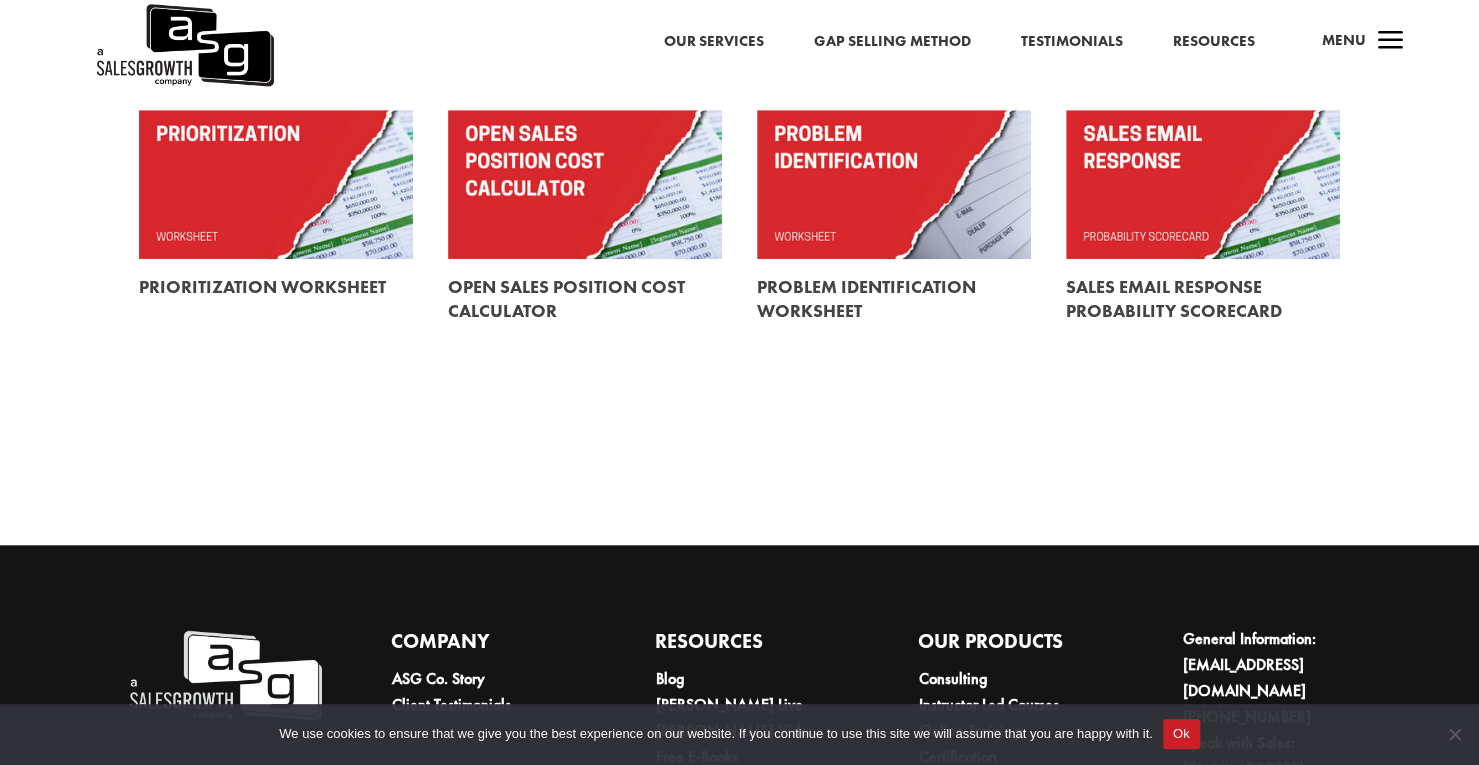click at bounding box center (1203, 184) 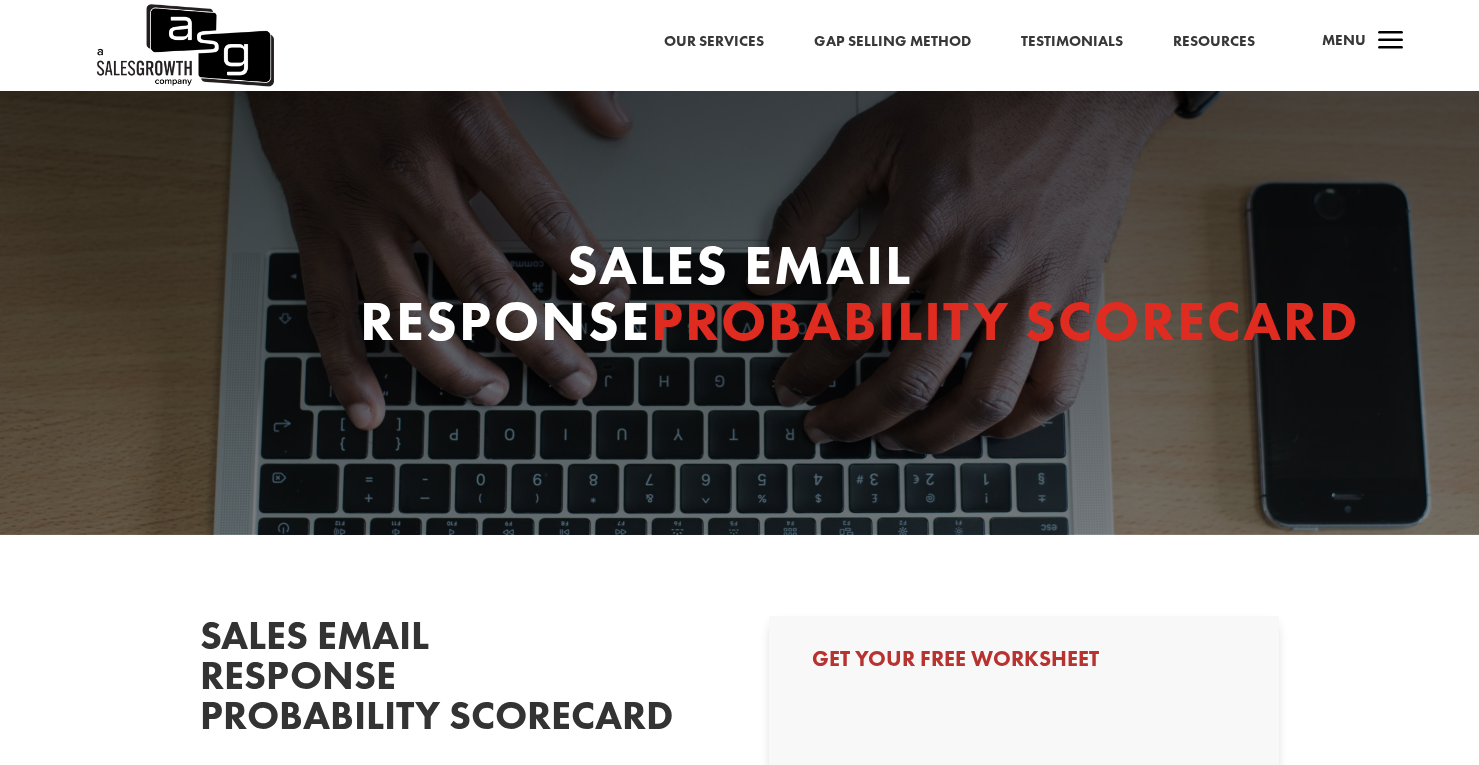 scroll, scrollTop: 0, scrollLeft: 0, axis: both 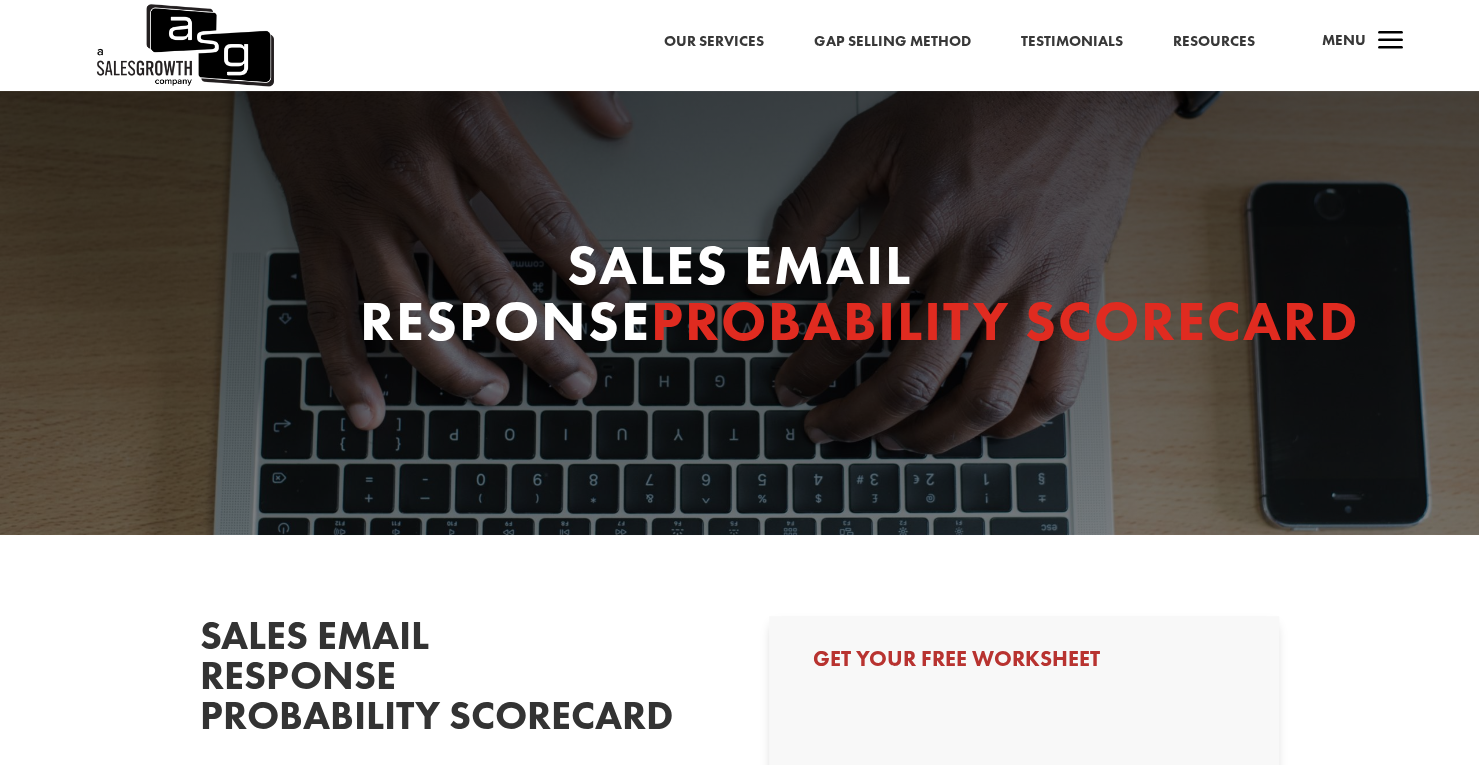 select on "Individual Contributor (AE, SDR, CSM, etc)" 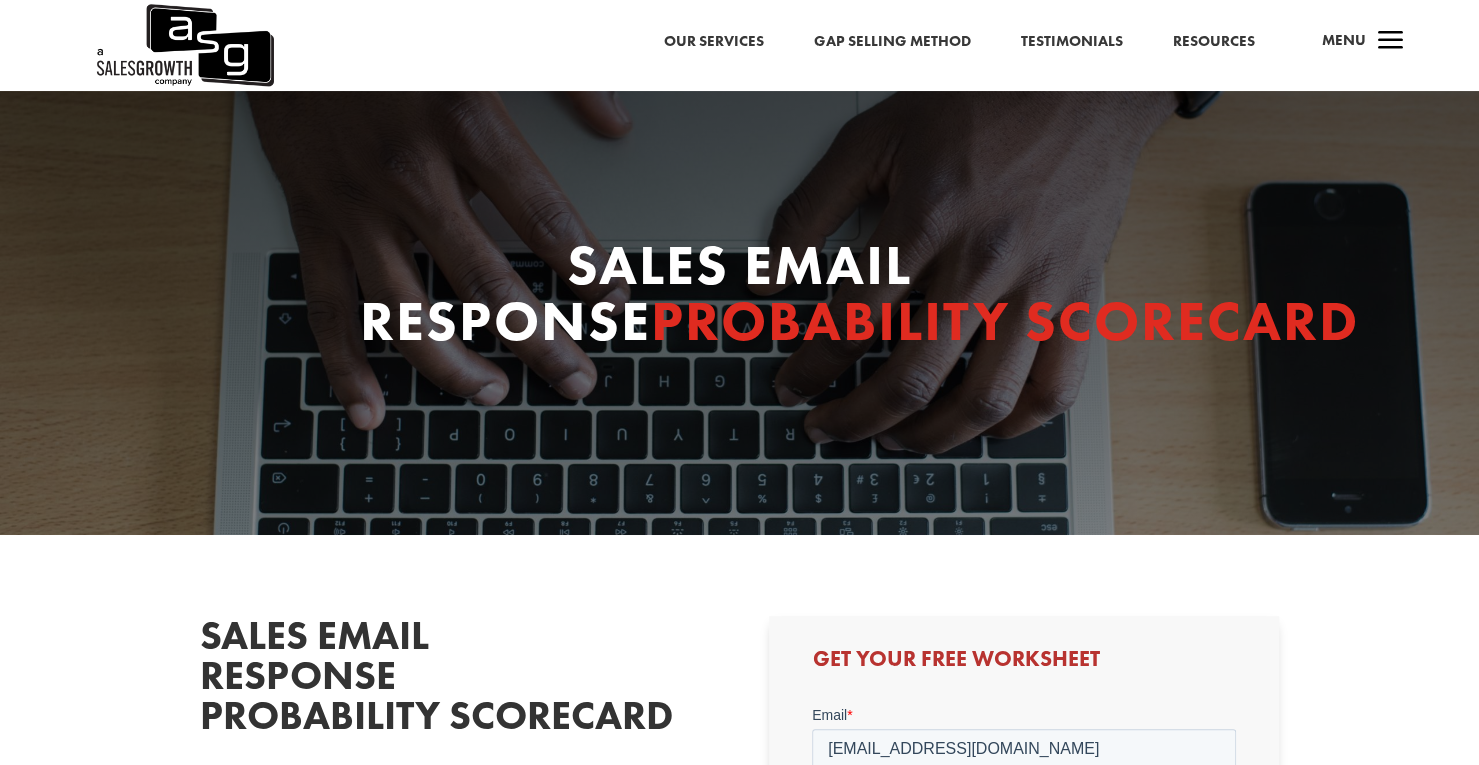 scroll, scrollTop: 0, scrollLeft: 0, axis: both 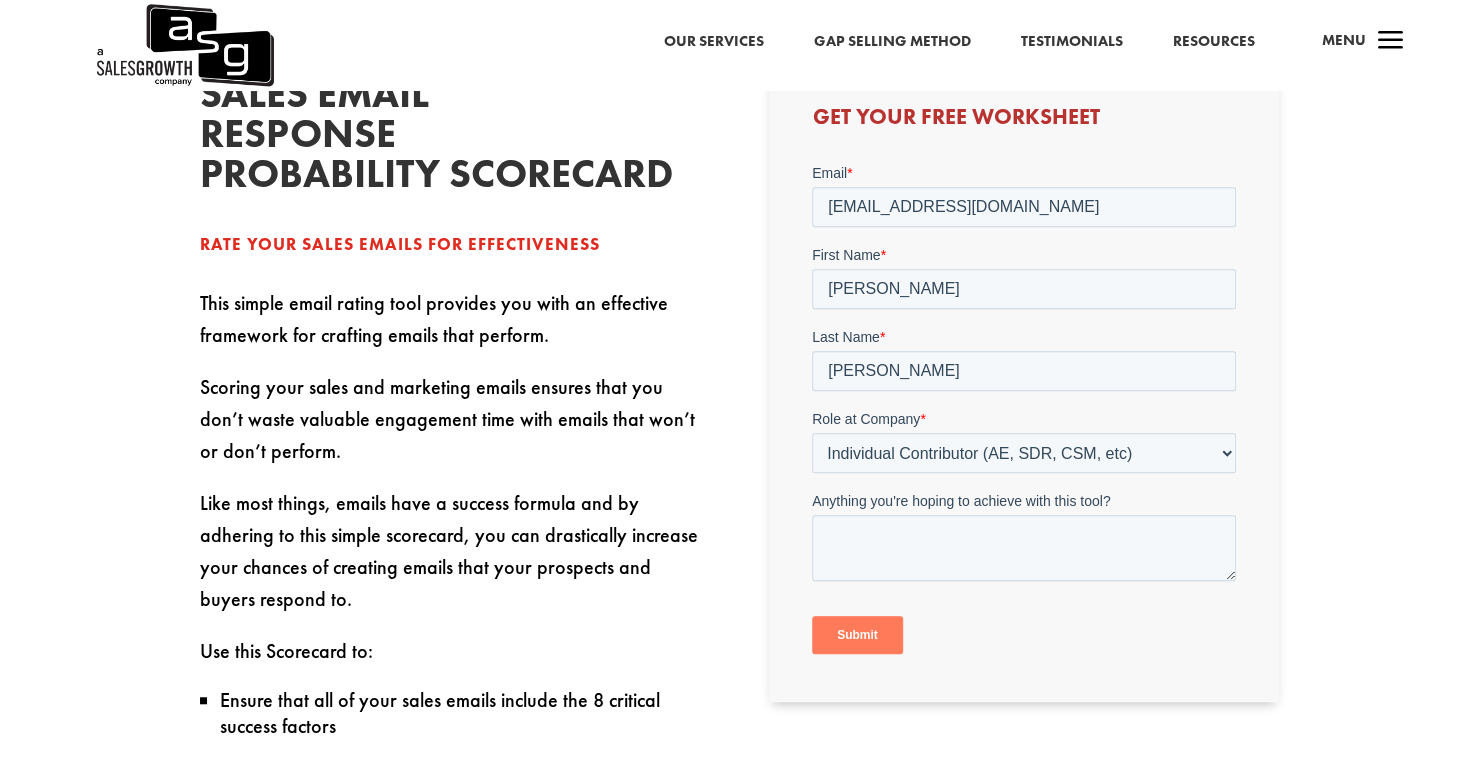 click on "Submit" at bounding box center [857, 634] 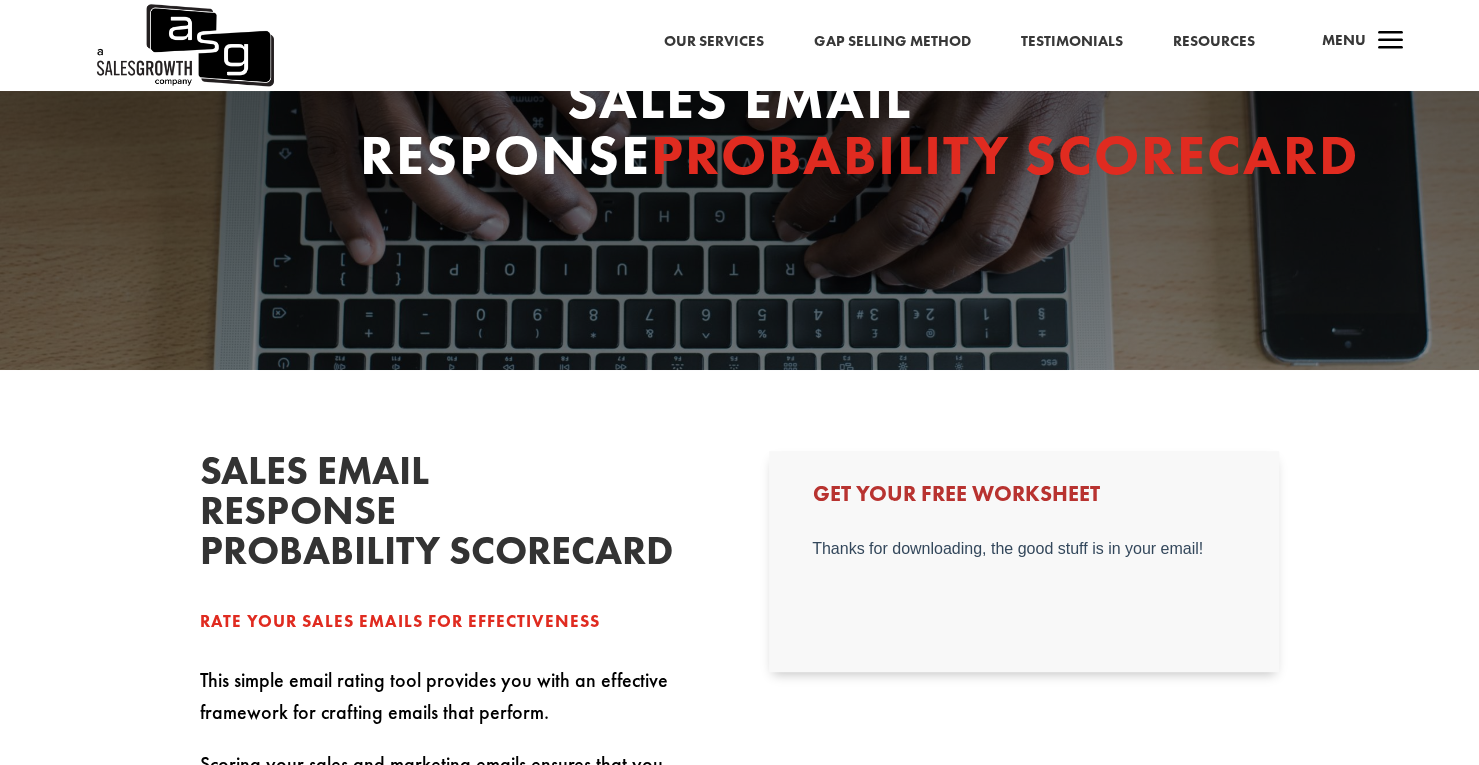 scroll, scrollTop: 212, scrollLeft: 0, axis: vertical 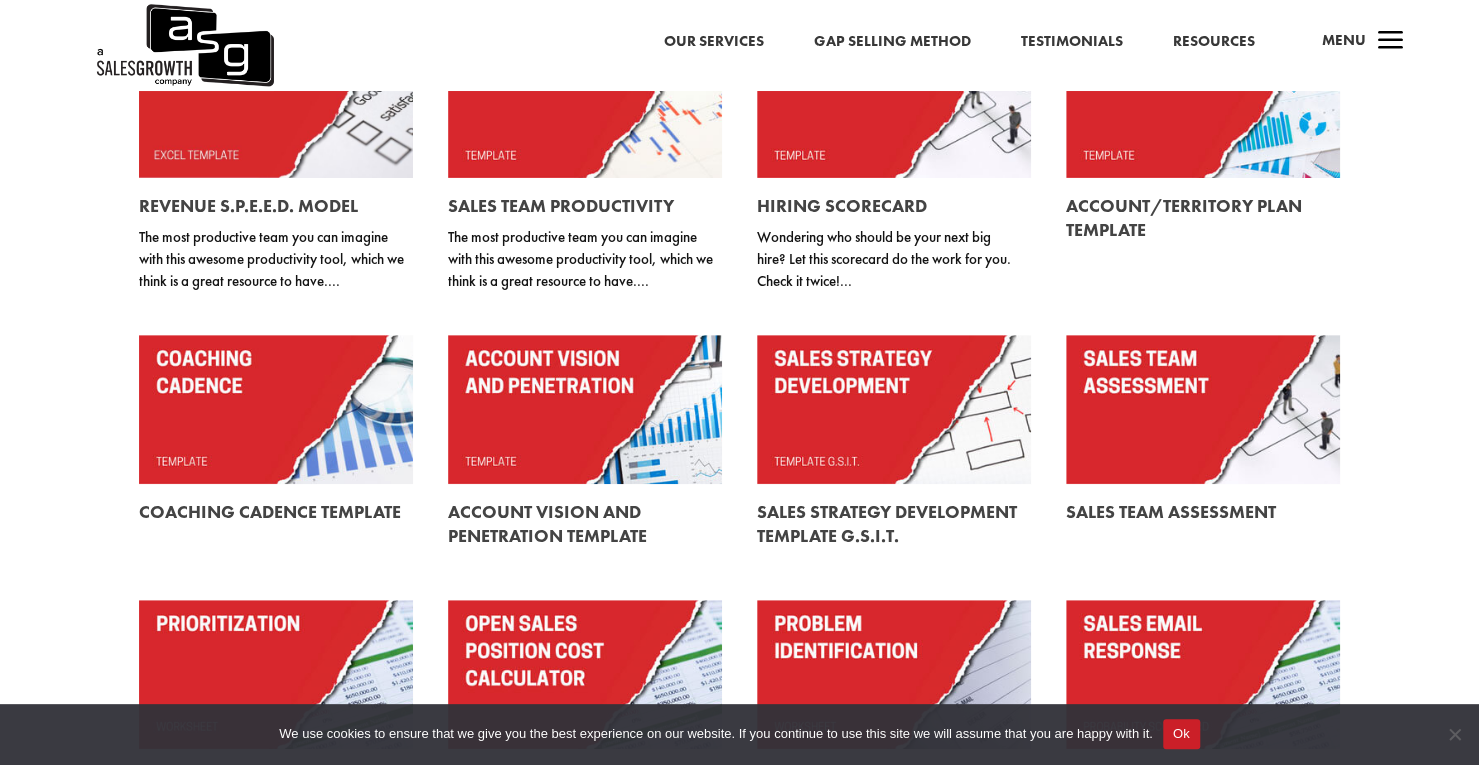 click at bounding box center [585, 409] 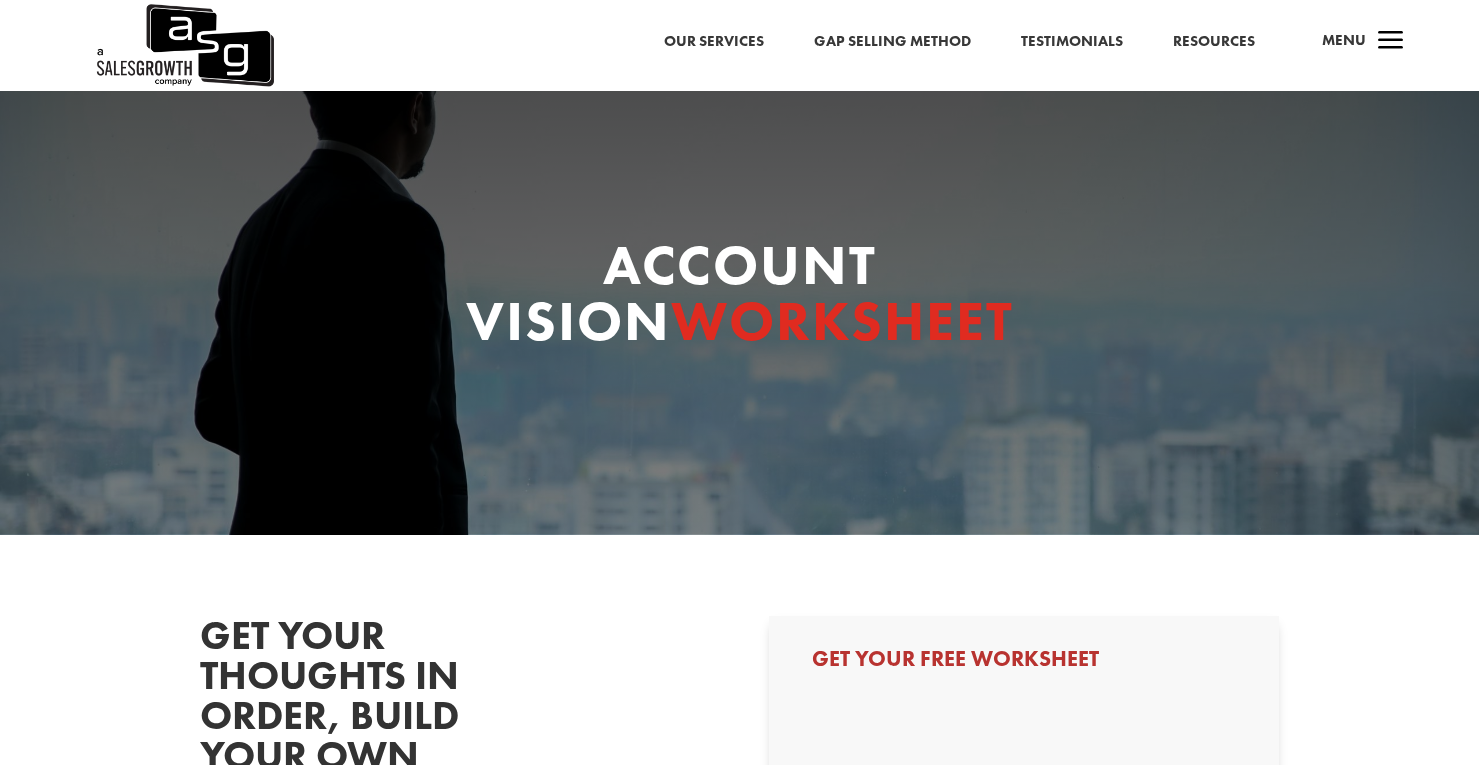 scroll, scrollTop: 0, scrollLeft: 0, axis: both 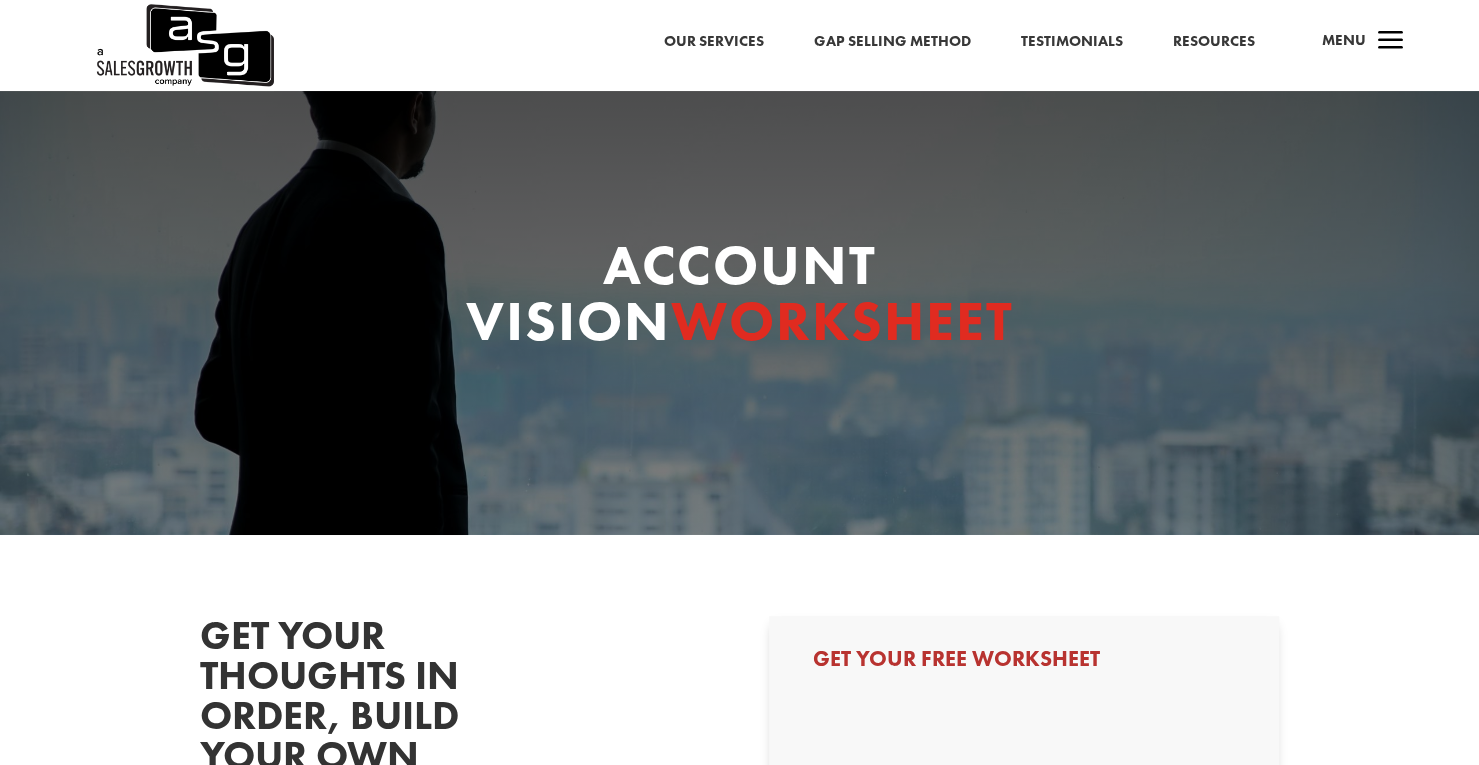 select on "Individual Contributor (AE, SDR, CSM, etc)" 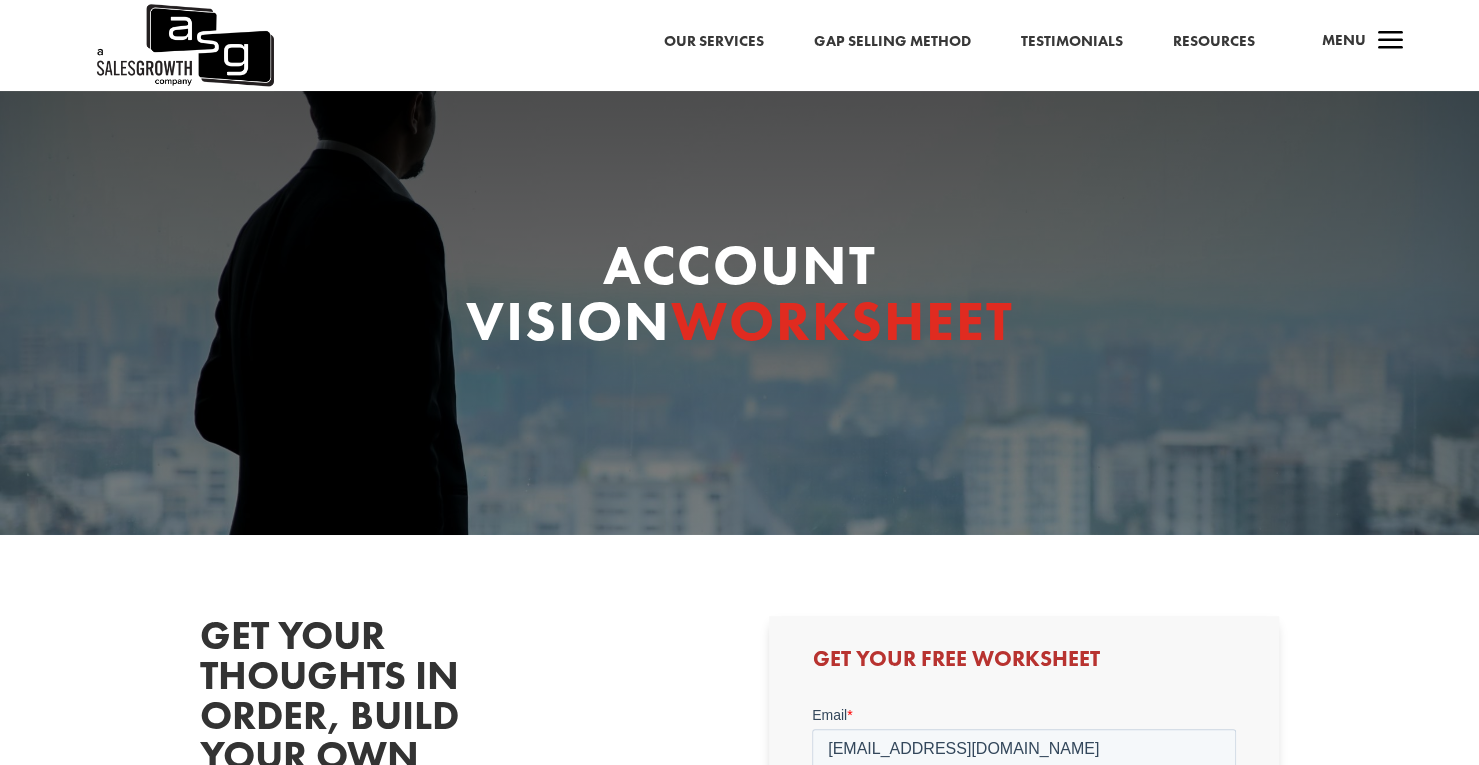 scroll, scrollTop: 0, scrollLeft: 0, axis: both 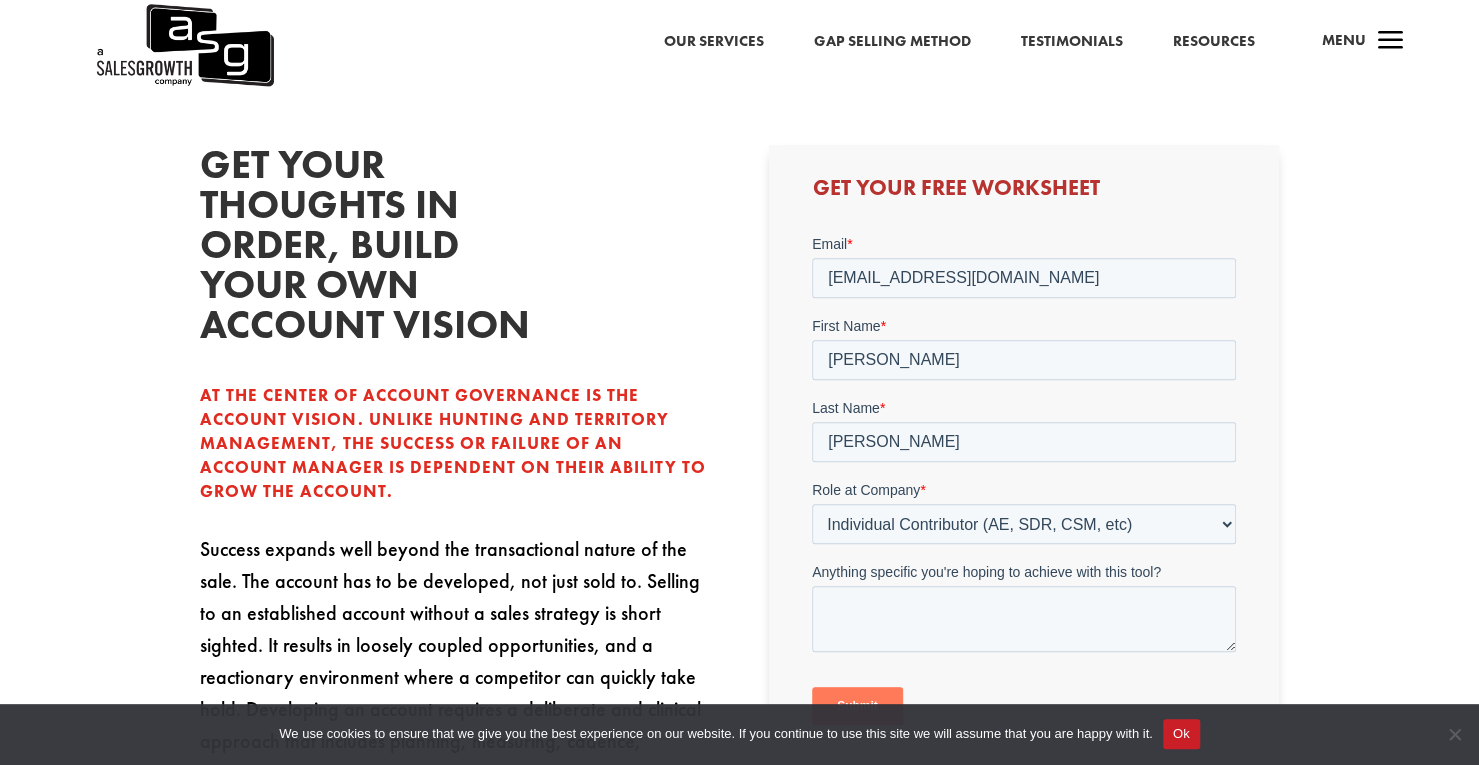 click on "Submit" at bounding box center [857, 705] 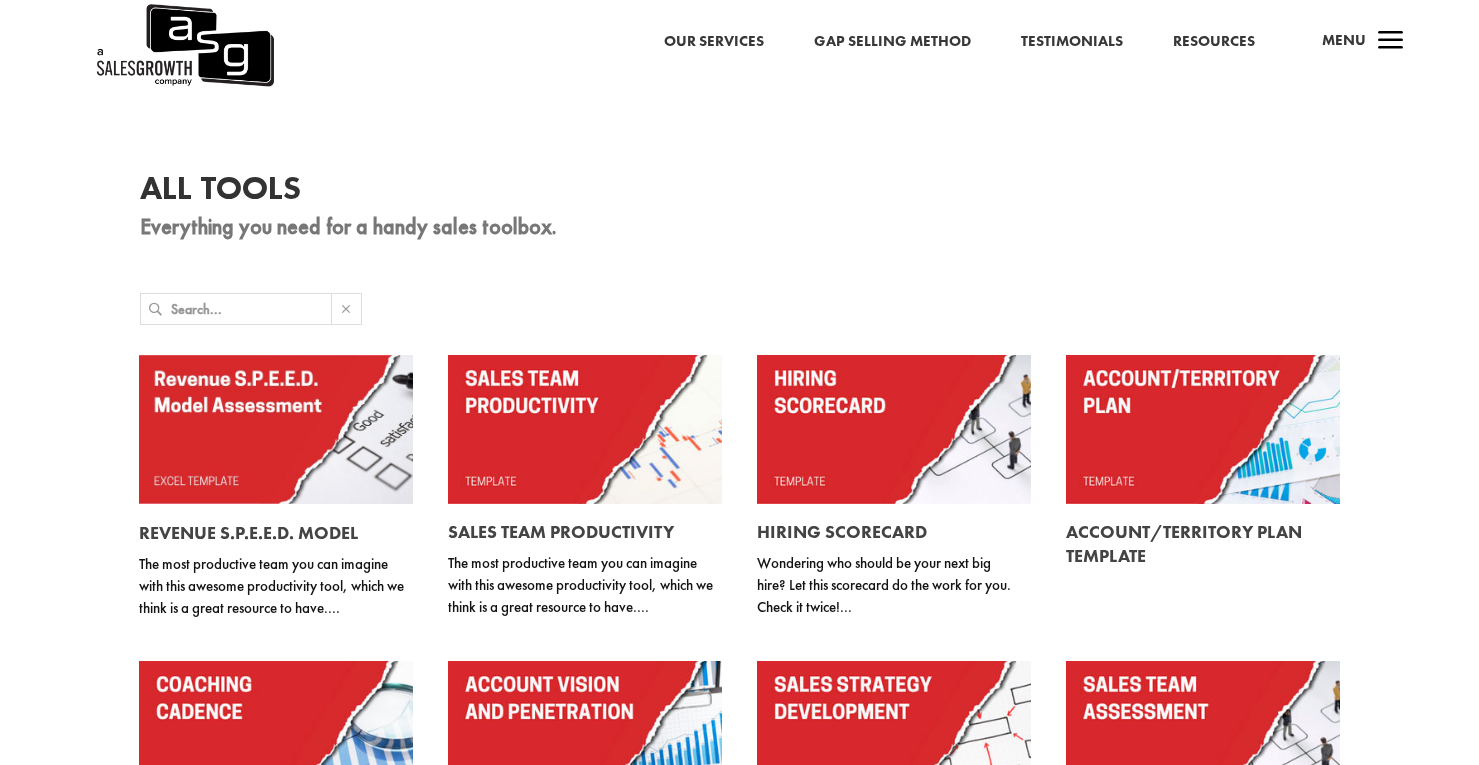 scroll, scrollTop: 374, scrollLeft: 0, axis: vertical 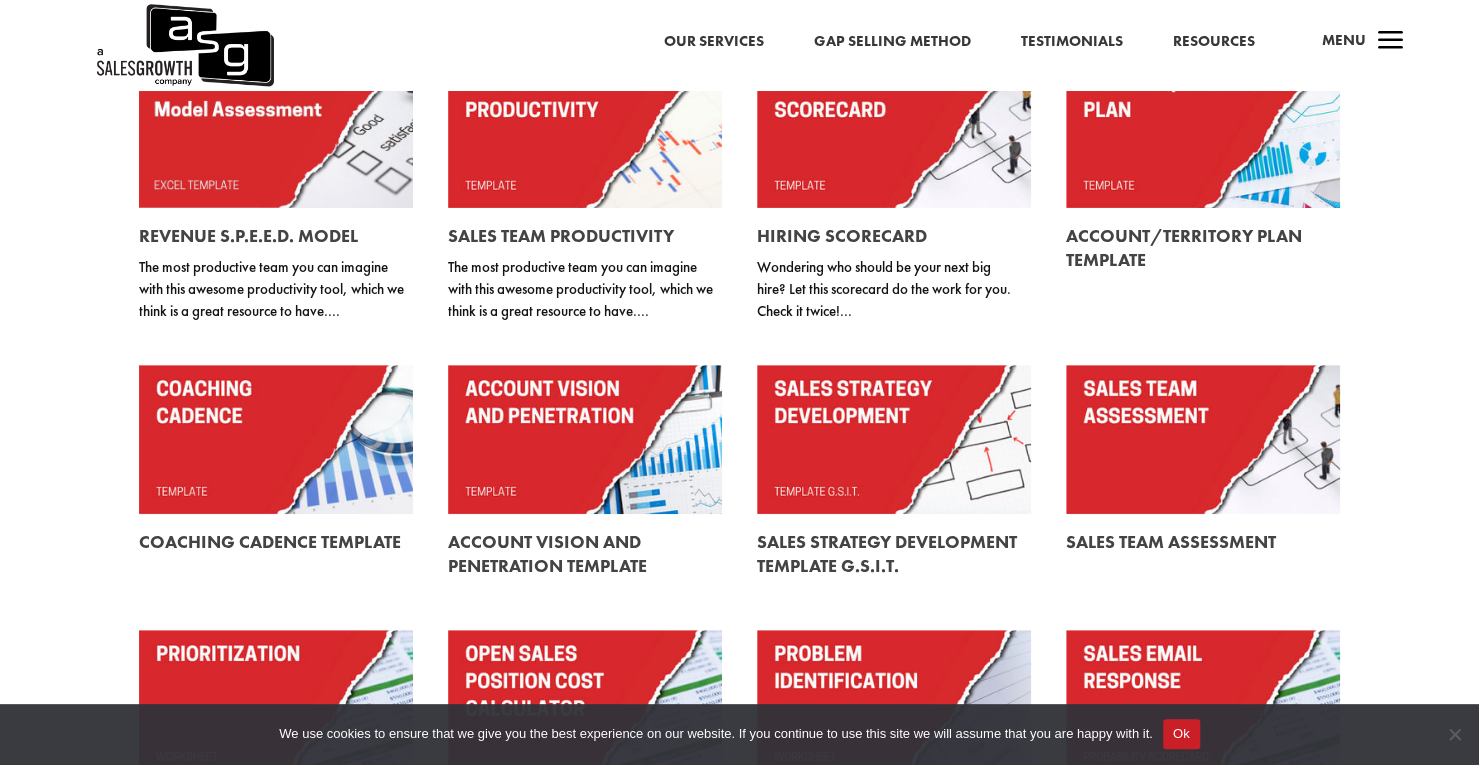 click at bounding box center (276, 439) 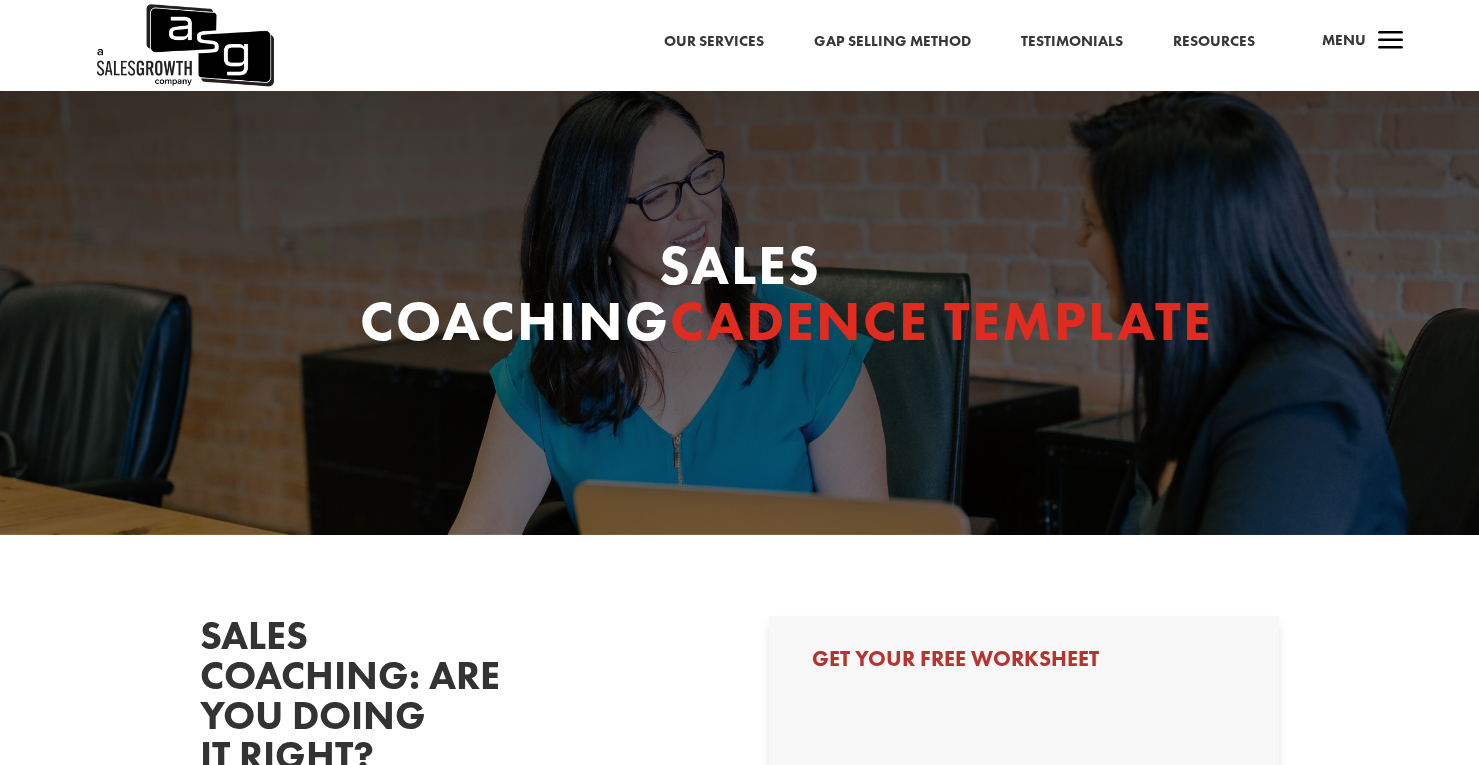 scroll, scrollTop: 0, scrollLeft: 0, axis: both 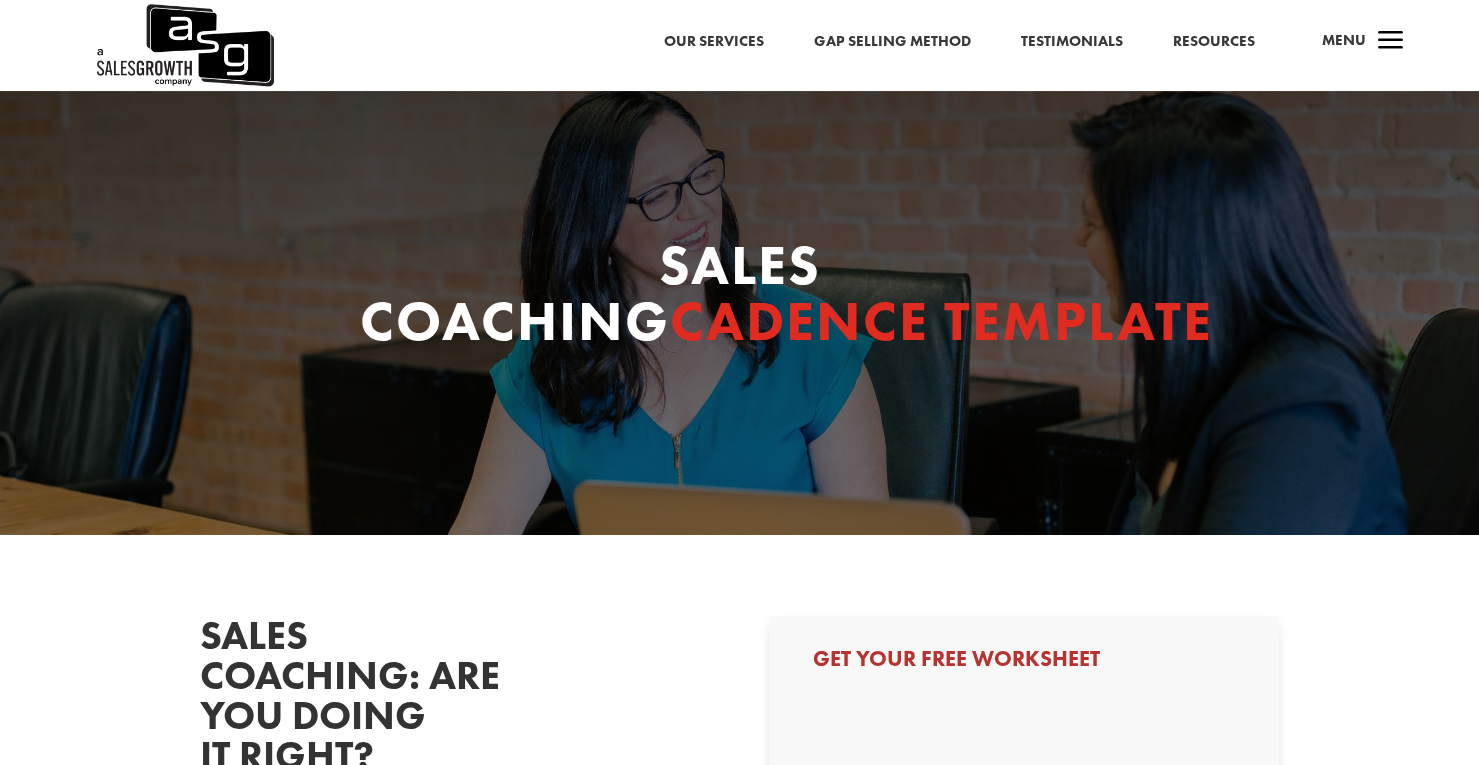 select on "Individual Contributor (AE, SDR, CSM, etc)" 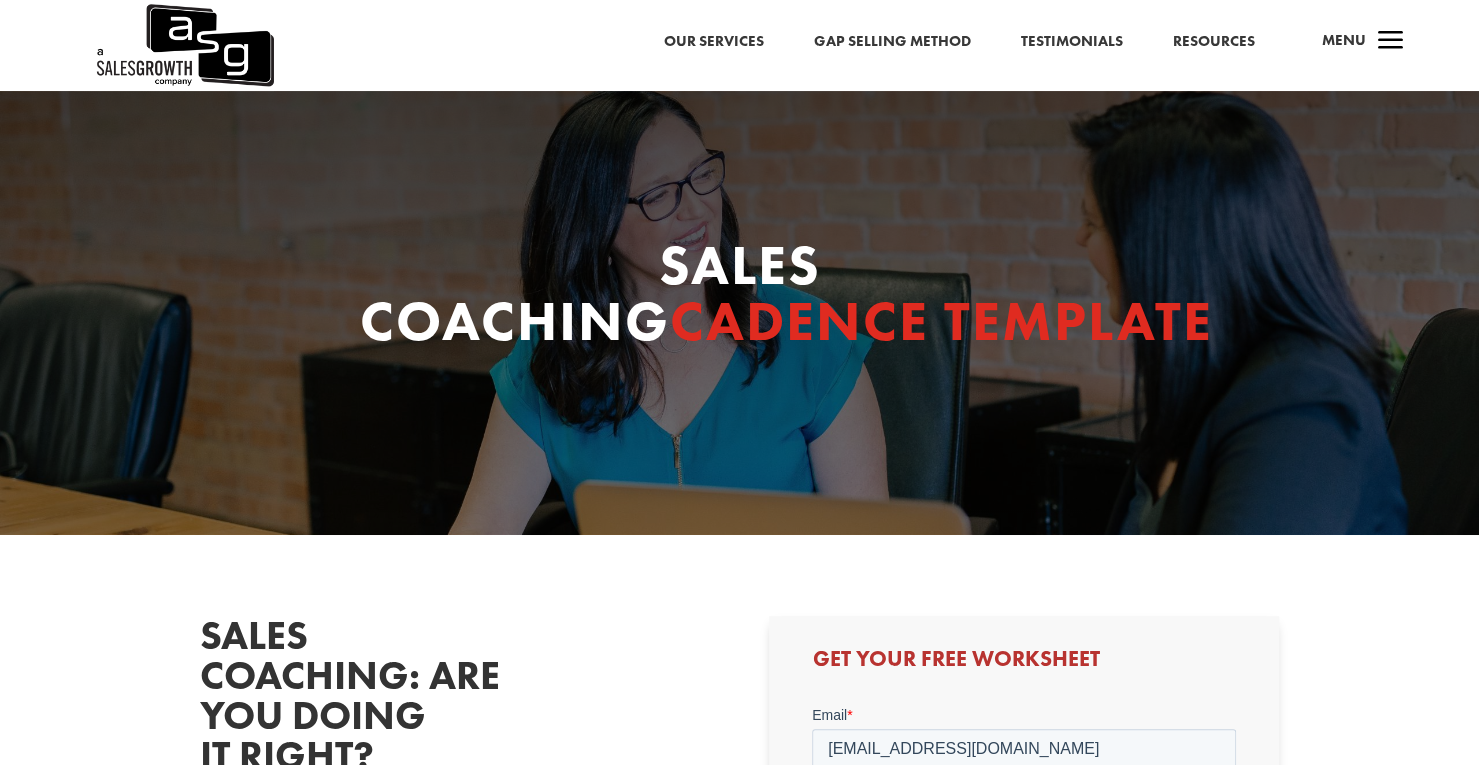 scroll, scrollTop: 0, scrollLeft: 0, axis: both 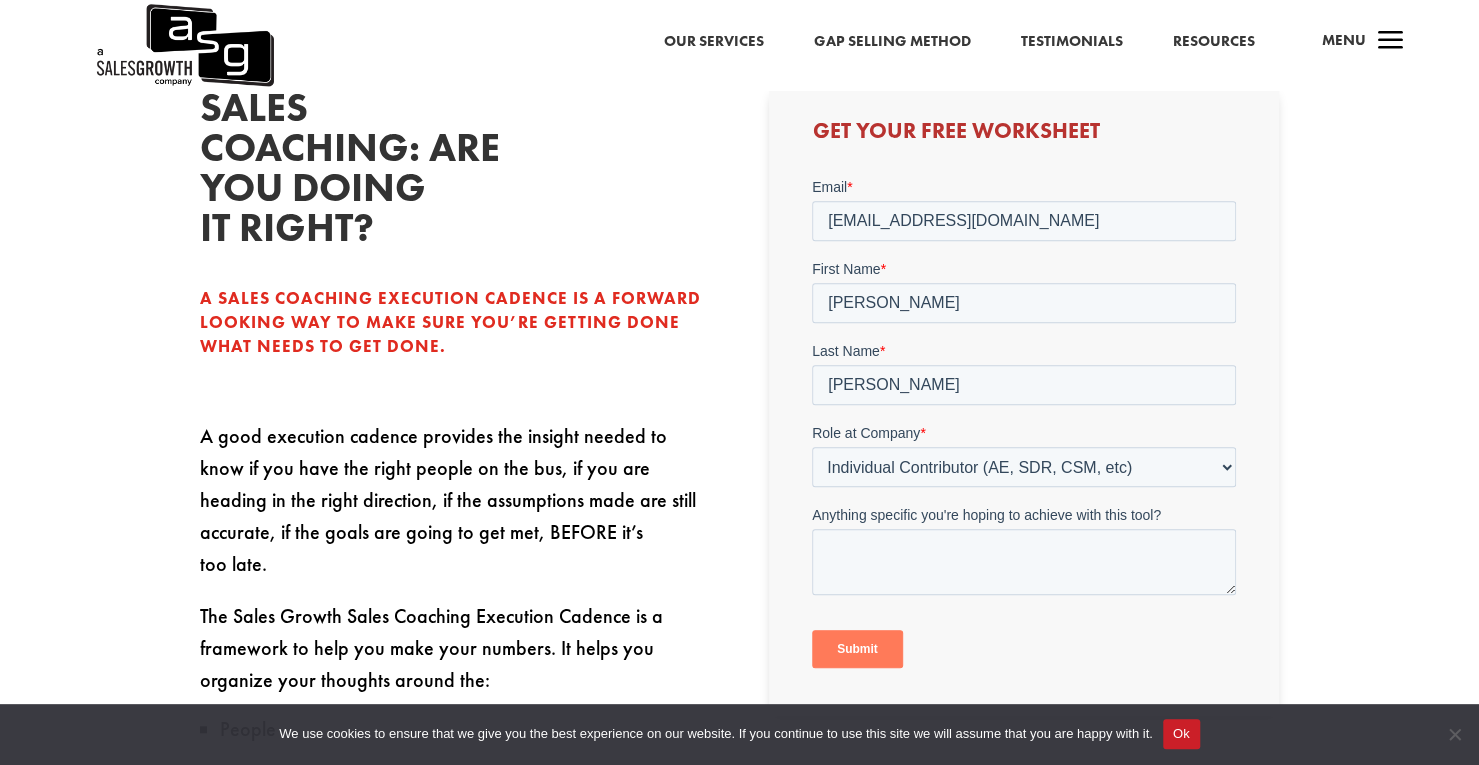 click on "Submit" at bounding box center (857, 648) 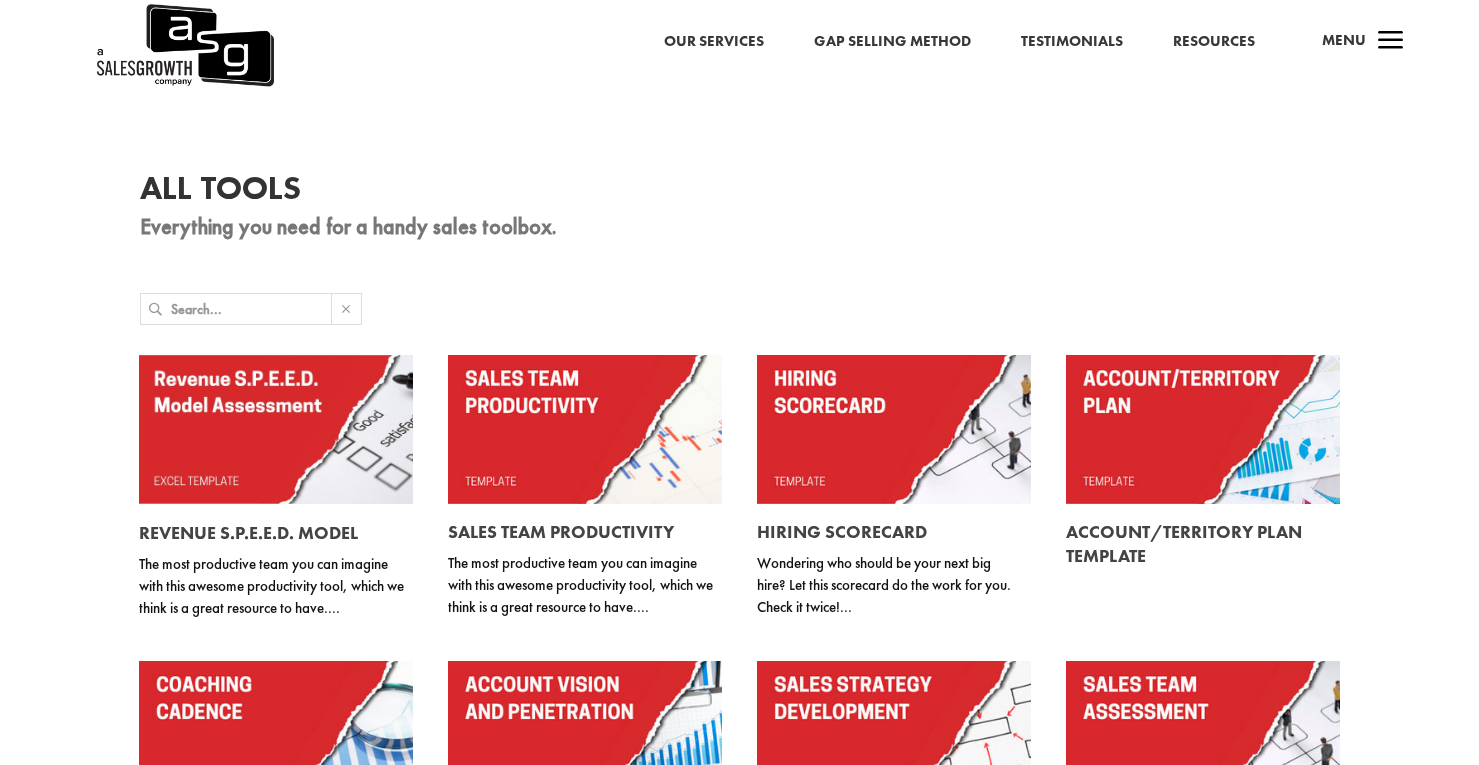scroll, scrollTop: 53, scrollLeft: 0, axis: vertical 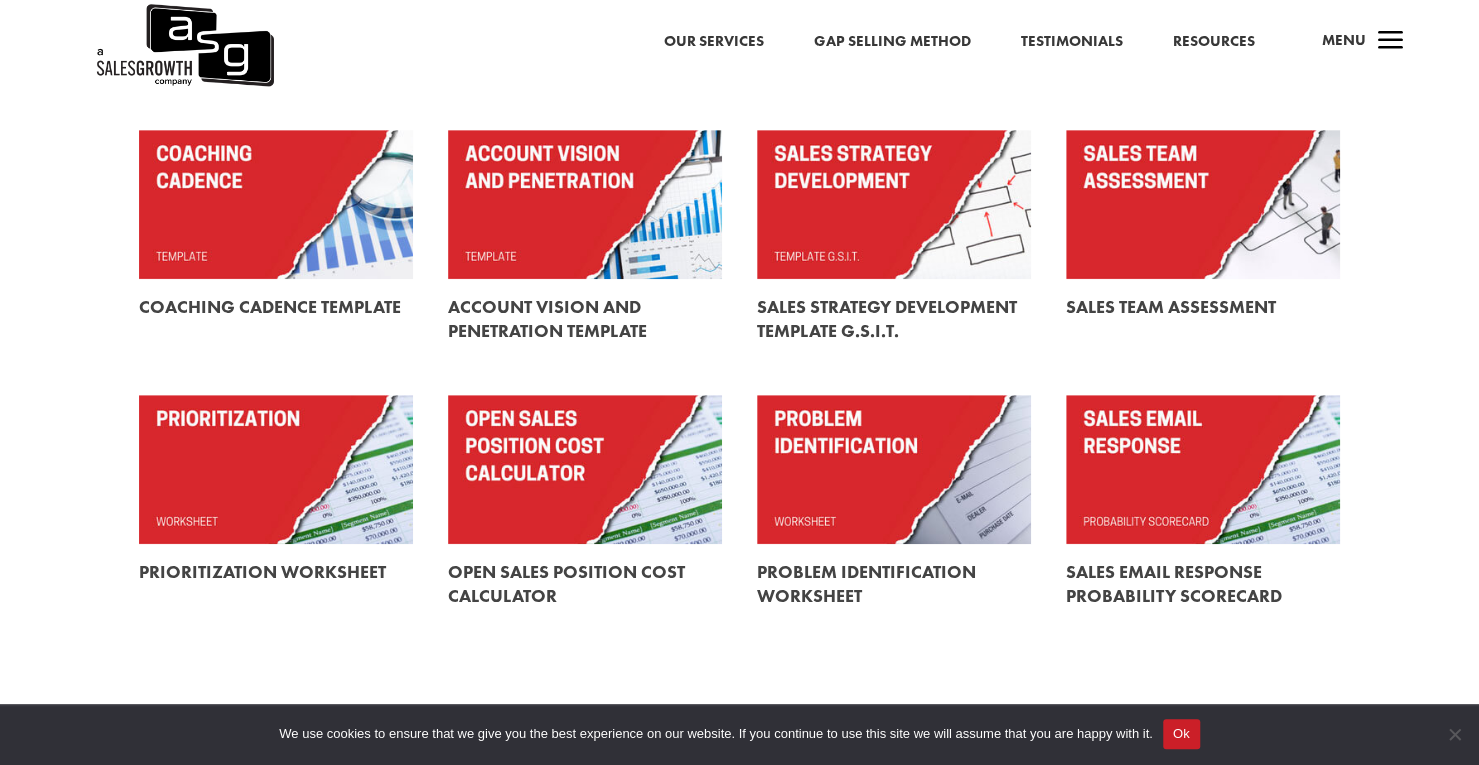 click at bounding box center (894, 469) 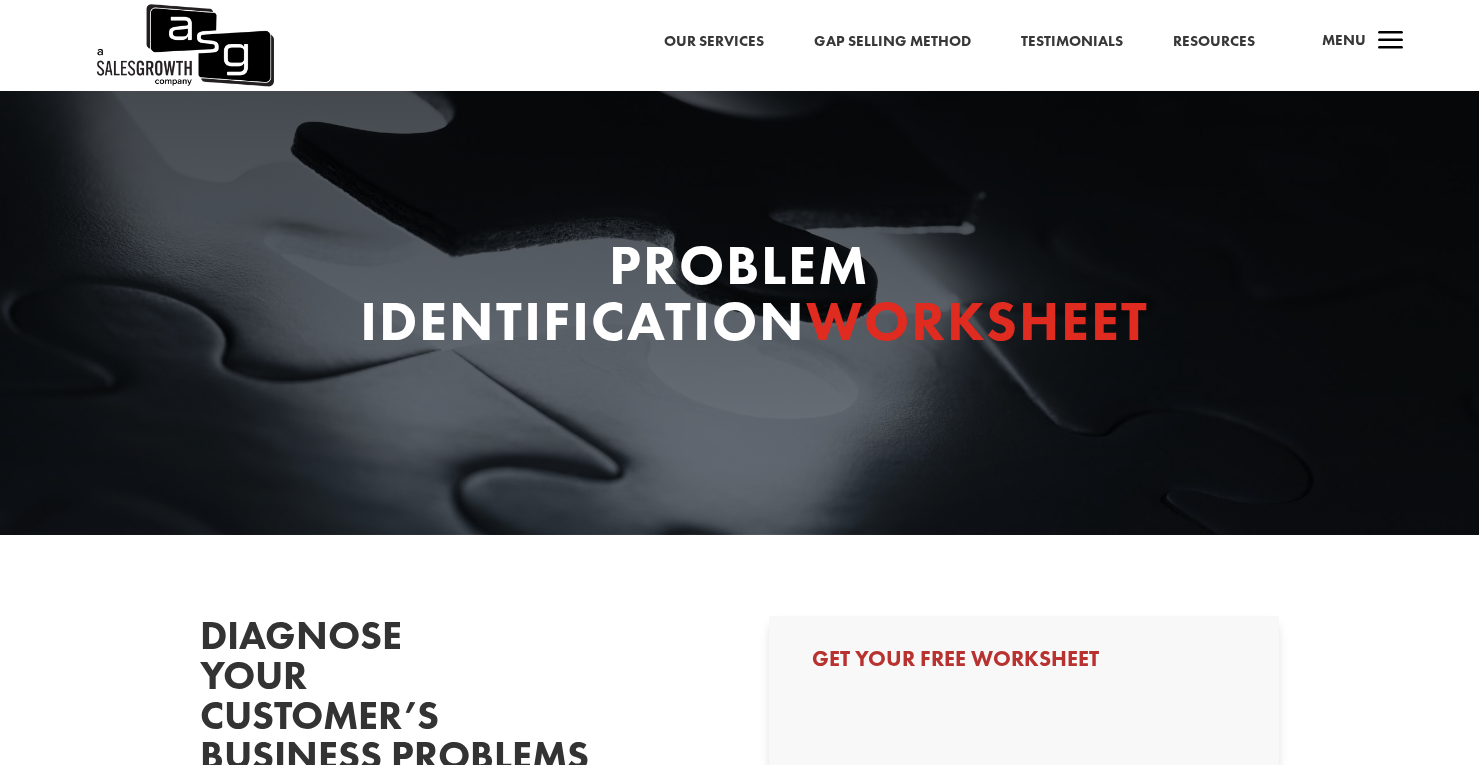 scroll, scrollTop: 0, scrollLeft: 0, axis: both 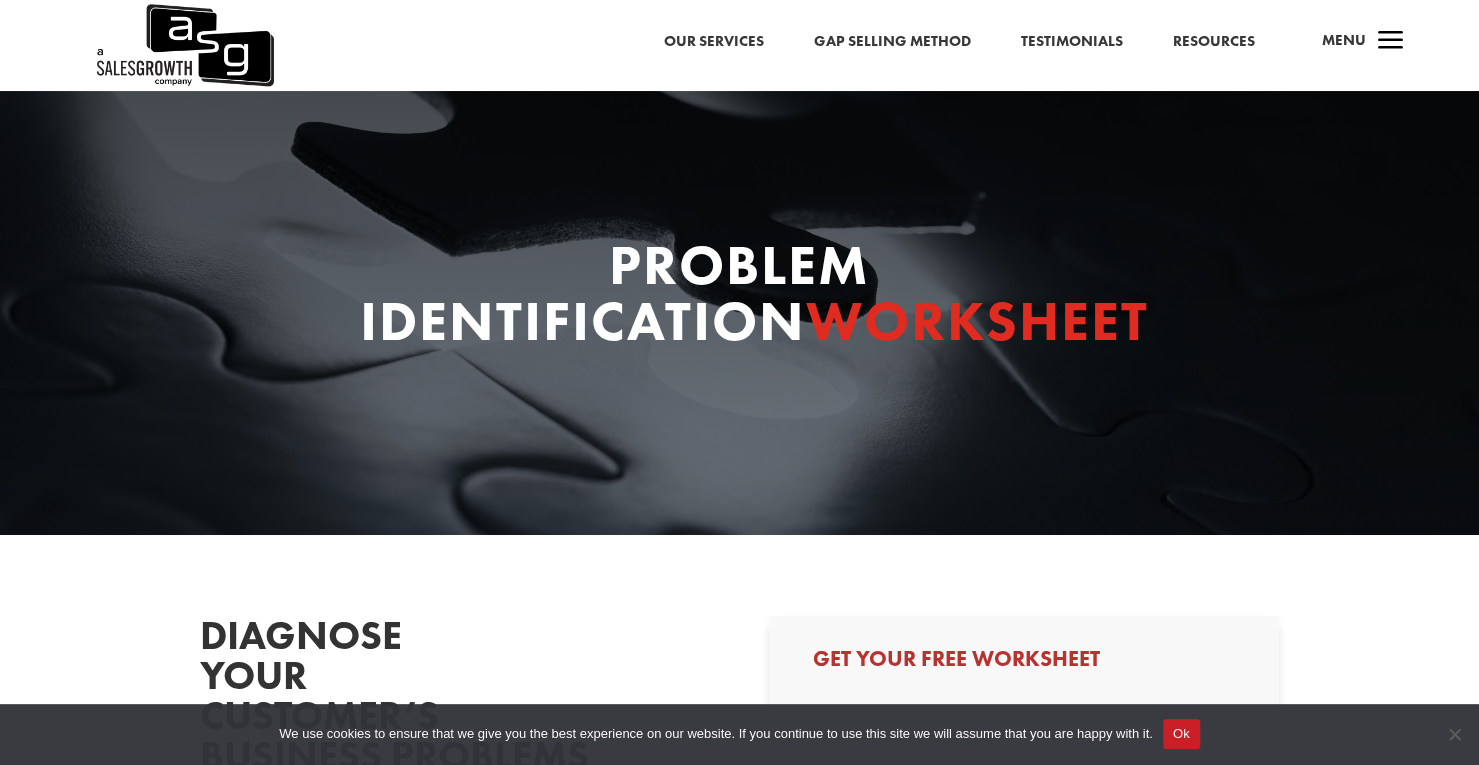 select on "Individual Contributor (AE, SDR, CSM, etc)" 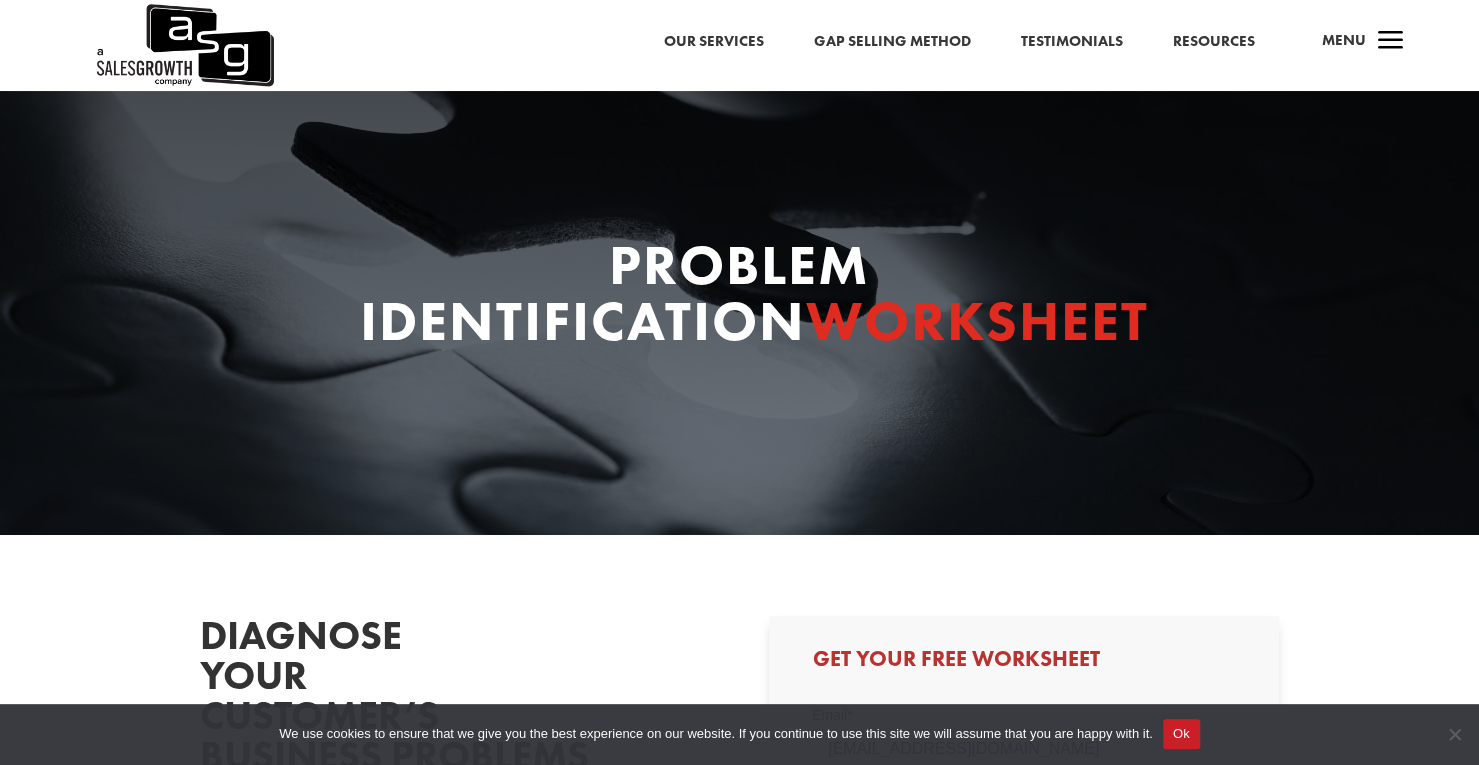 scroll, scrollTop: 0, scrollLeft: 0, axis: both 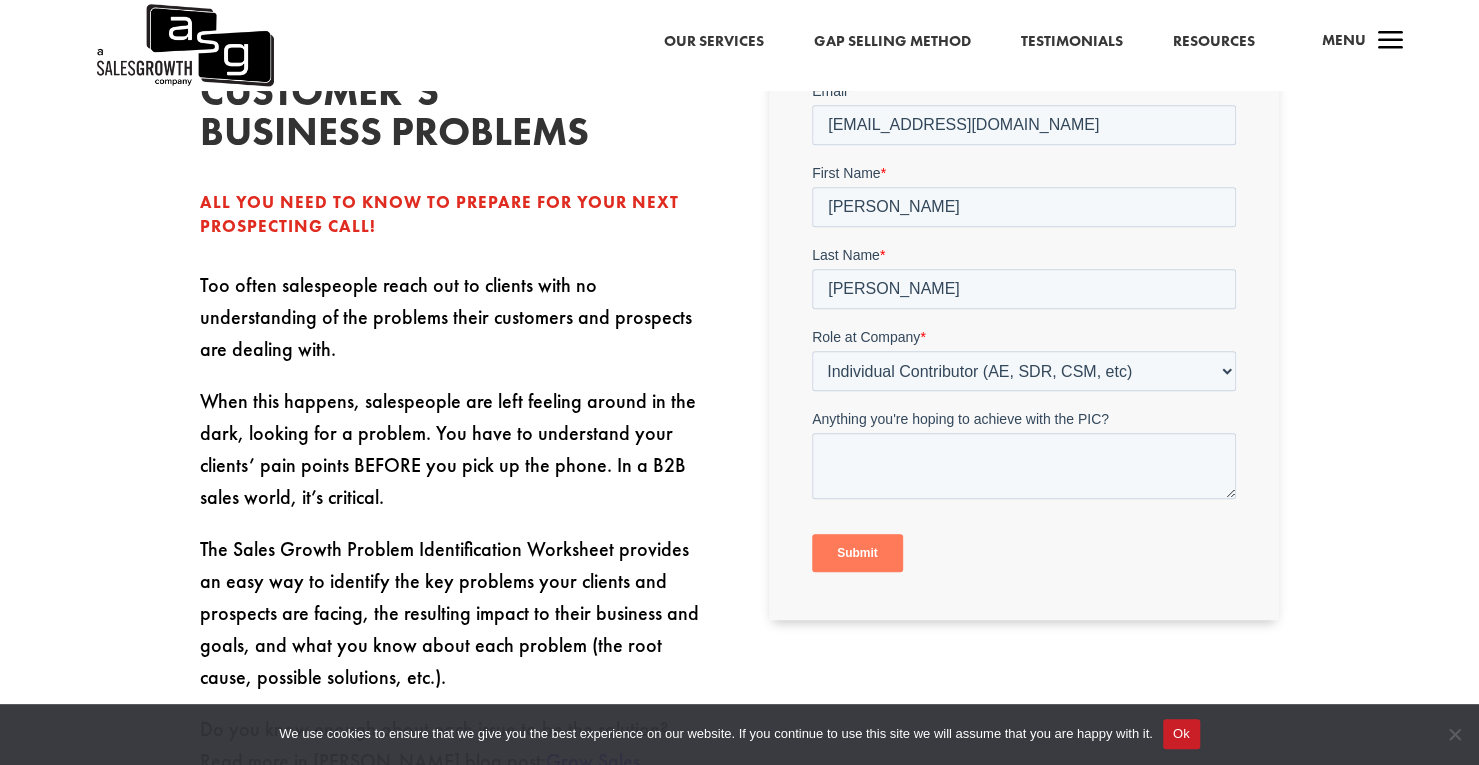 click on "Submit" at bounding box center (857, 552) 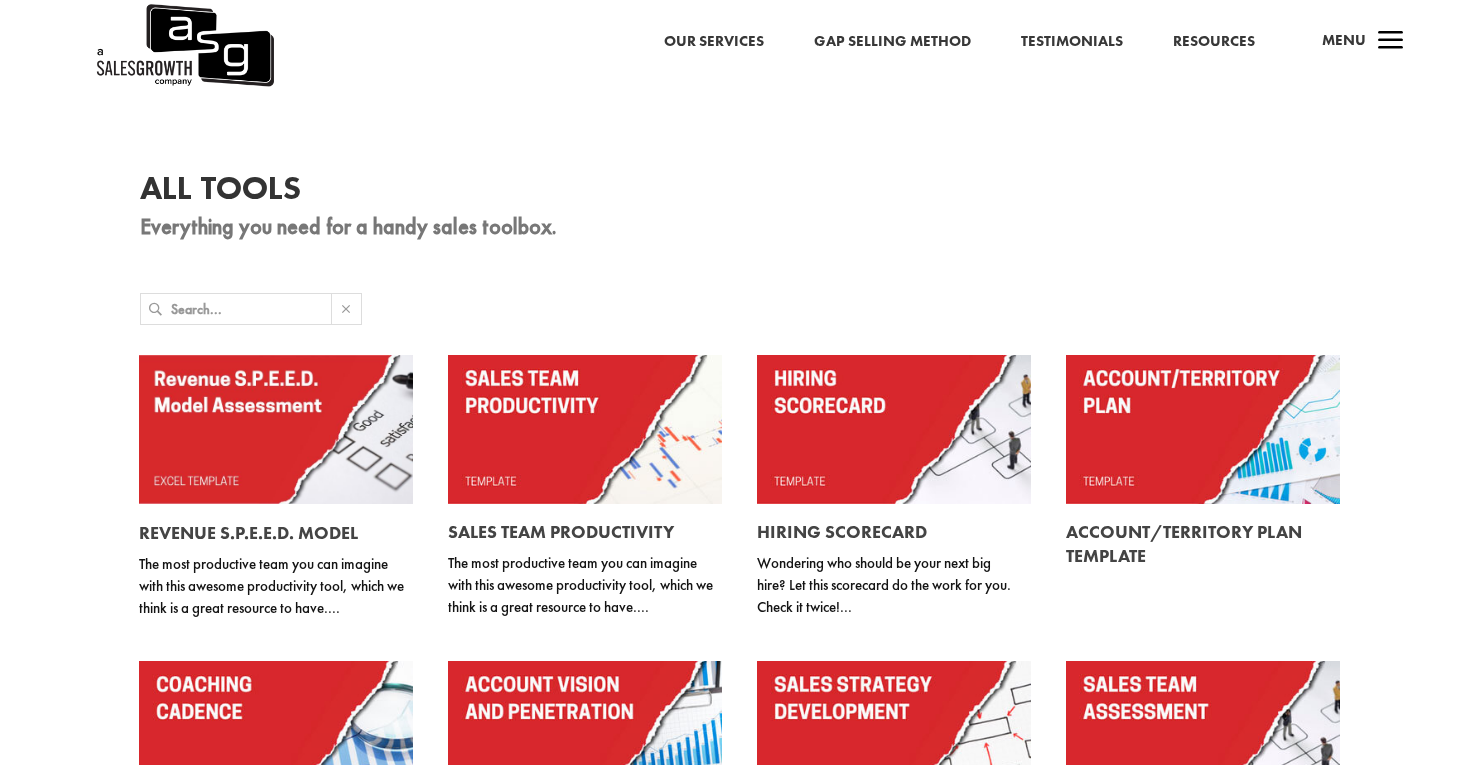 scroll, scrollTop: 53, scrollLeft: 0, axis: vertical 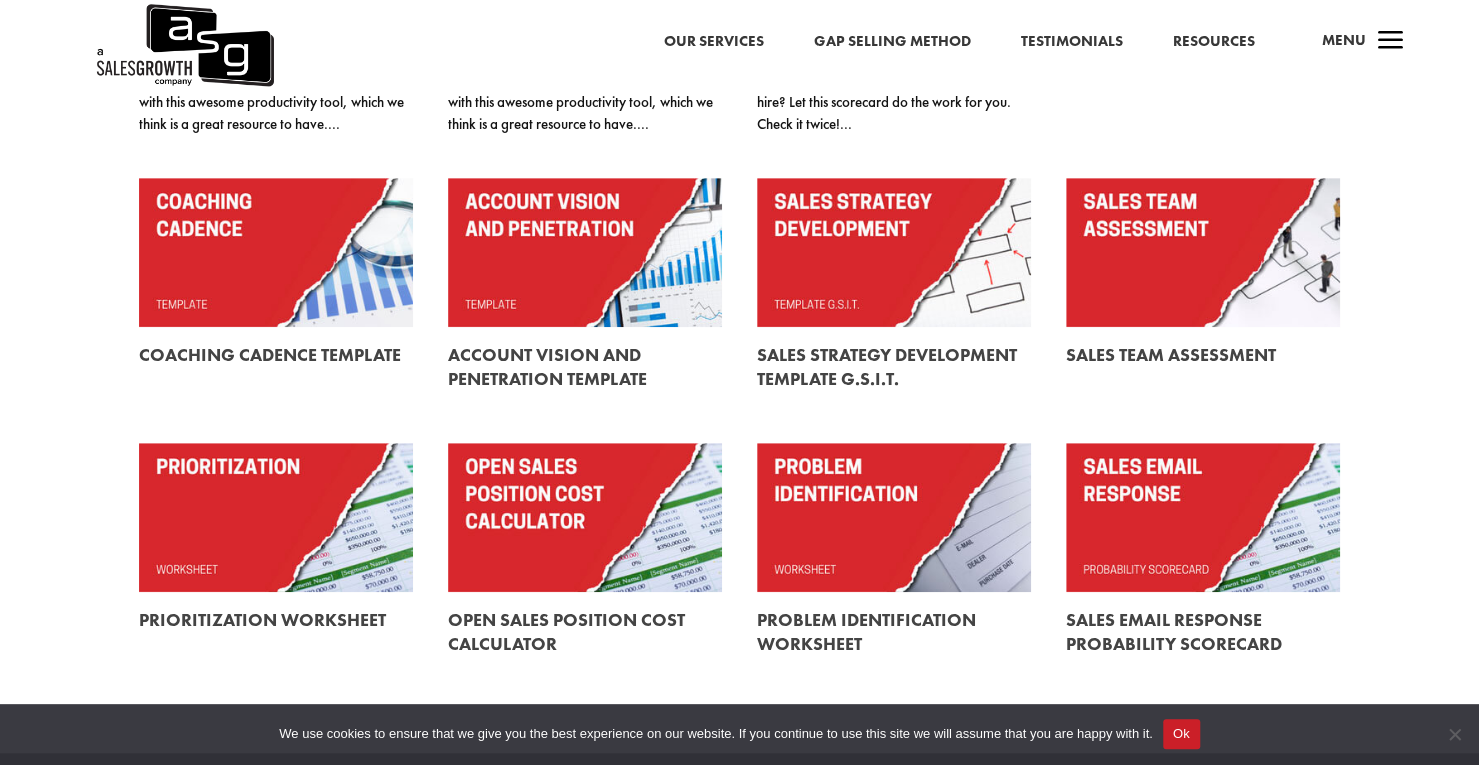 click at bounding box center (1203, 517) 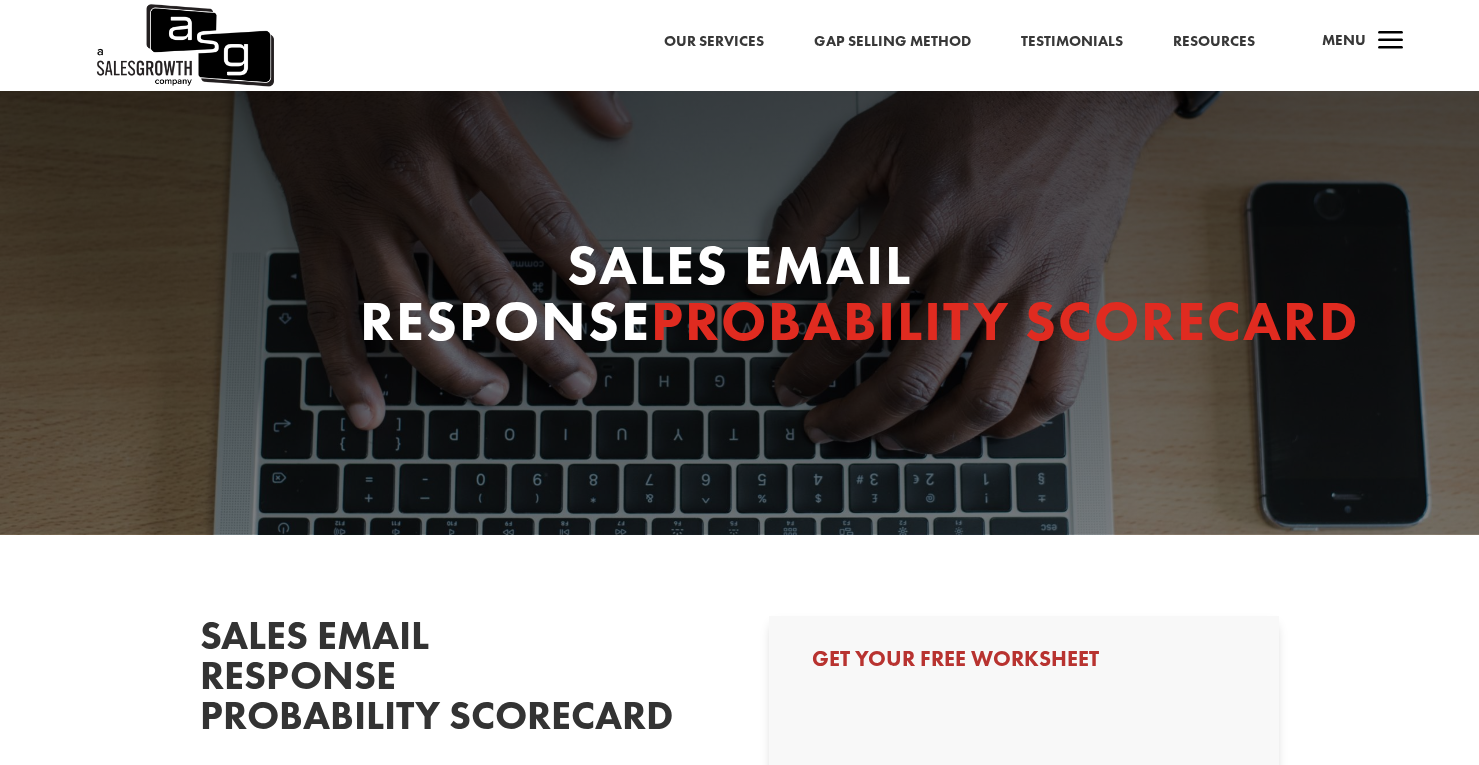 scroll, scrollTop: 0, scrollLeft: 0, axis: both 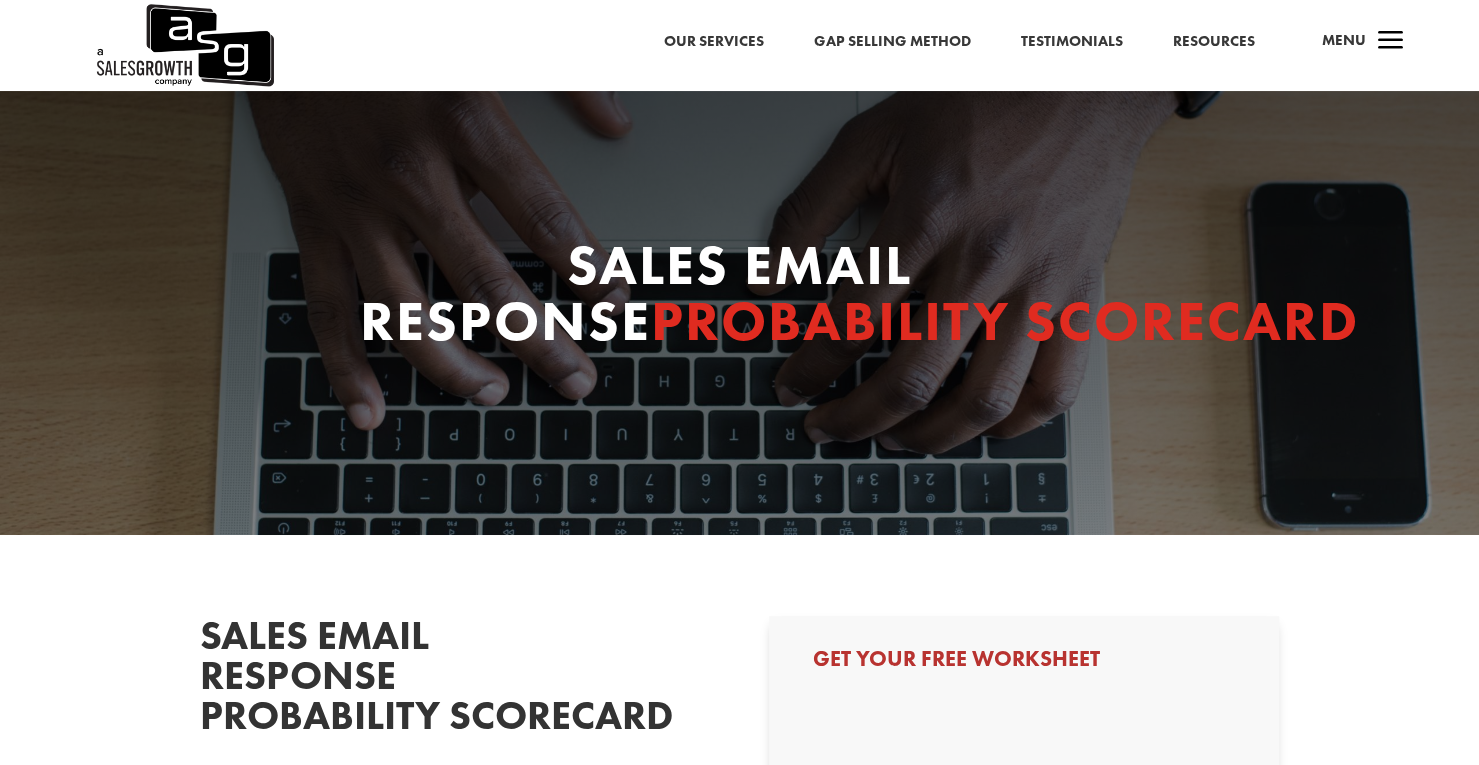 select on "Individual Contributor (AE, SDR, CSM, etc)" 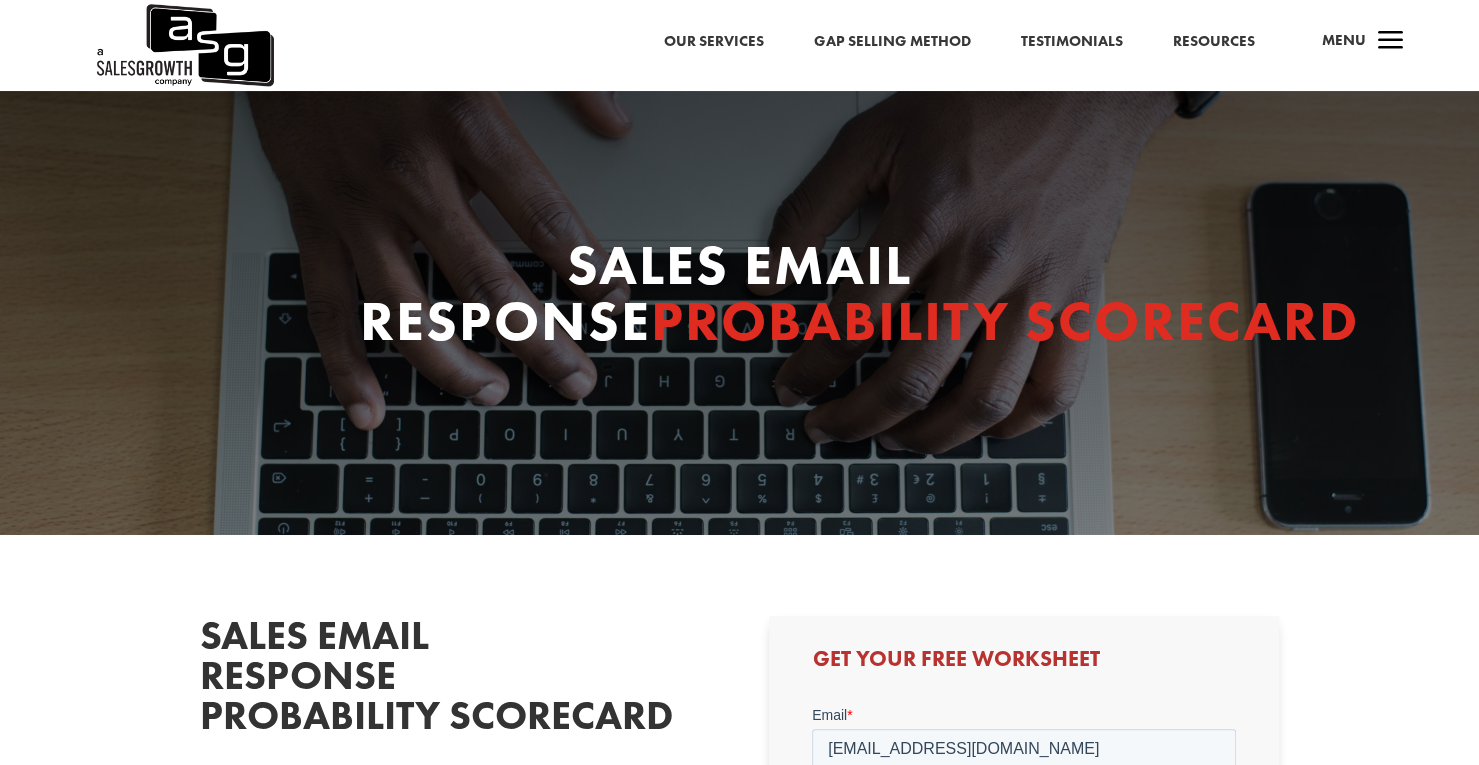 scroll, scrollTop: 0, scrollLeft: 0, axis: both 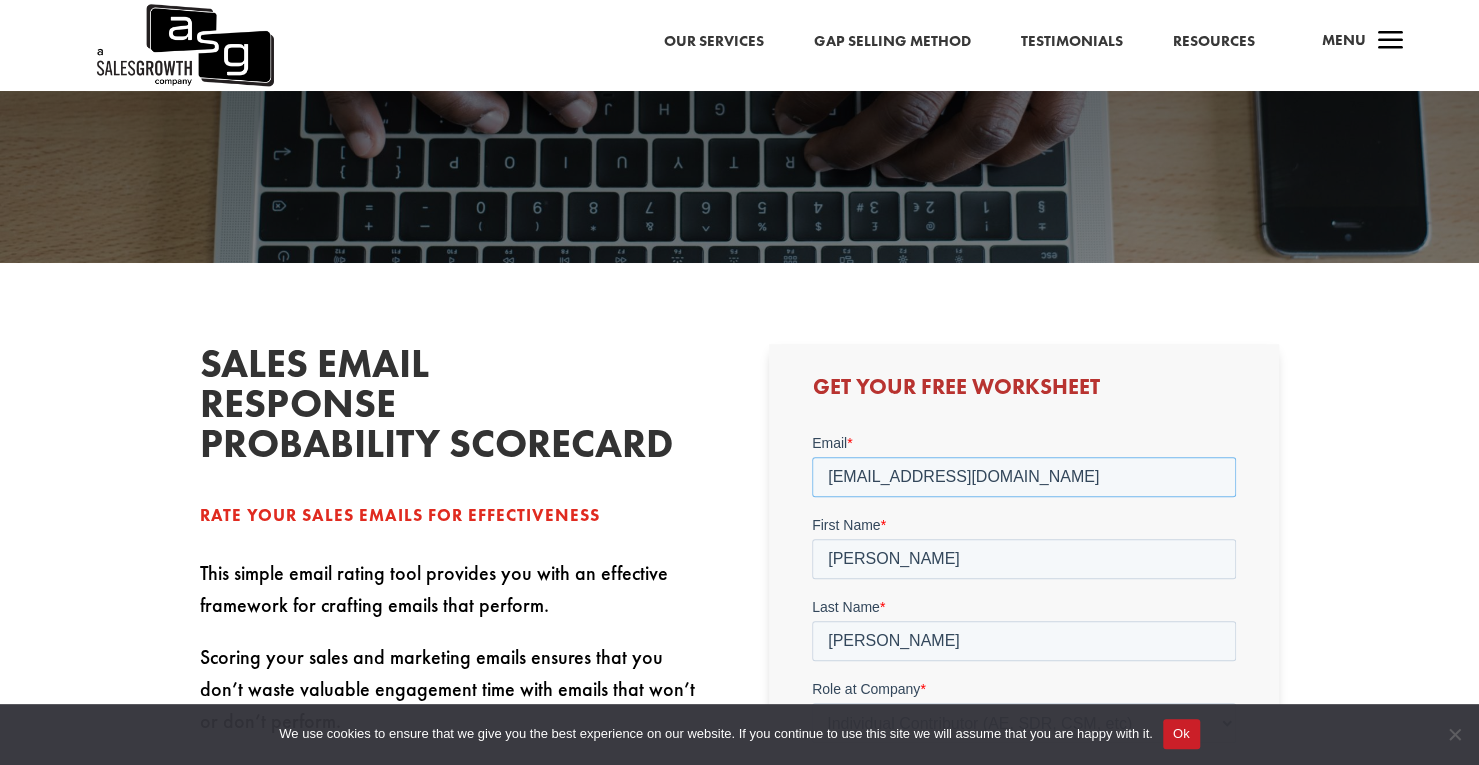click on "dbaylis@paloaltonetworks.com" at bounding box center (1024, 477) 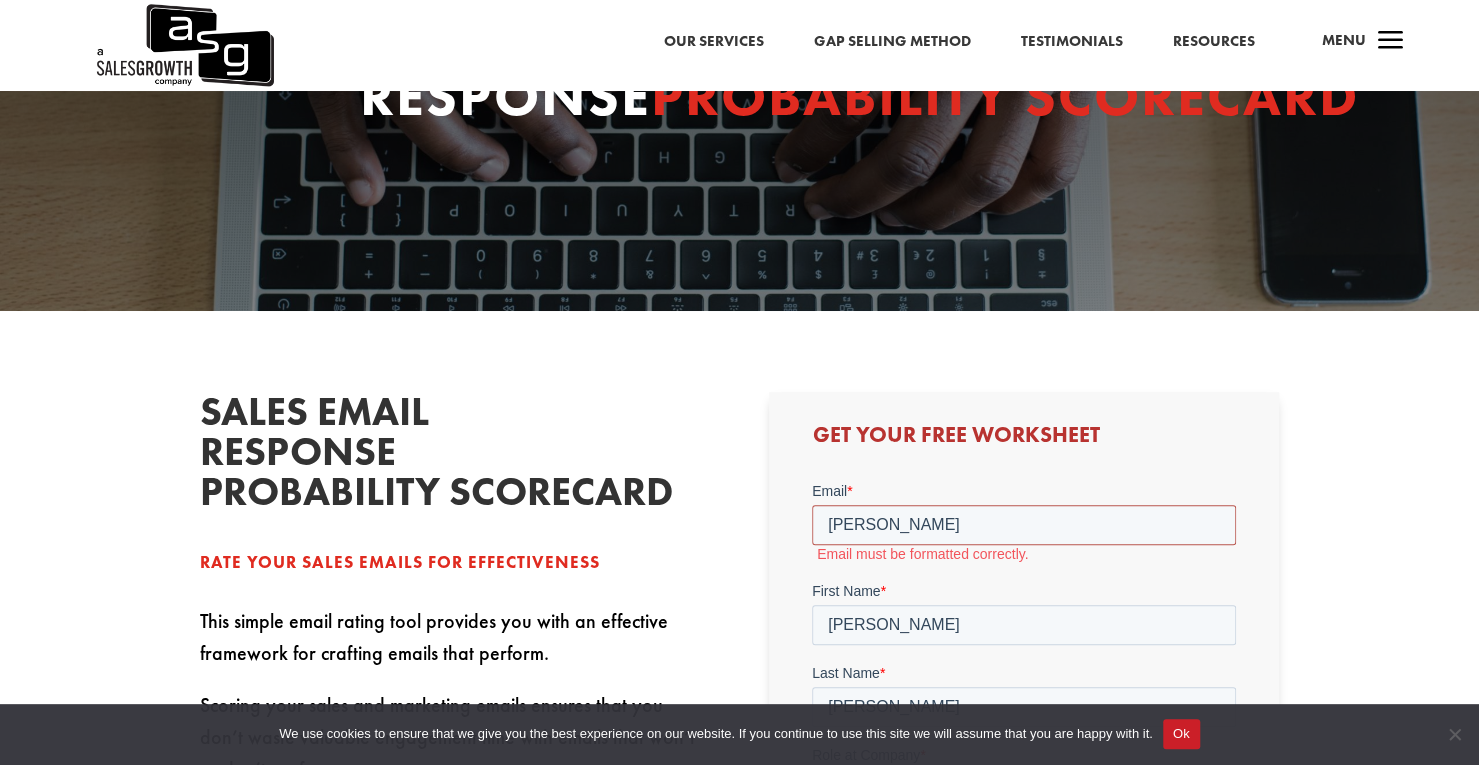 type on "danny@cortexcleaning.com" 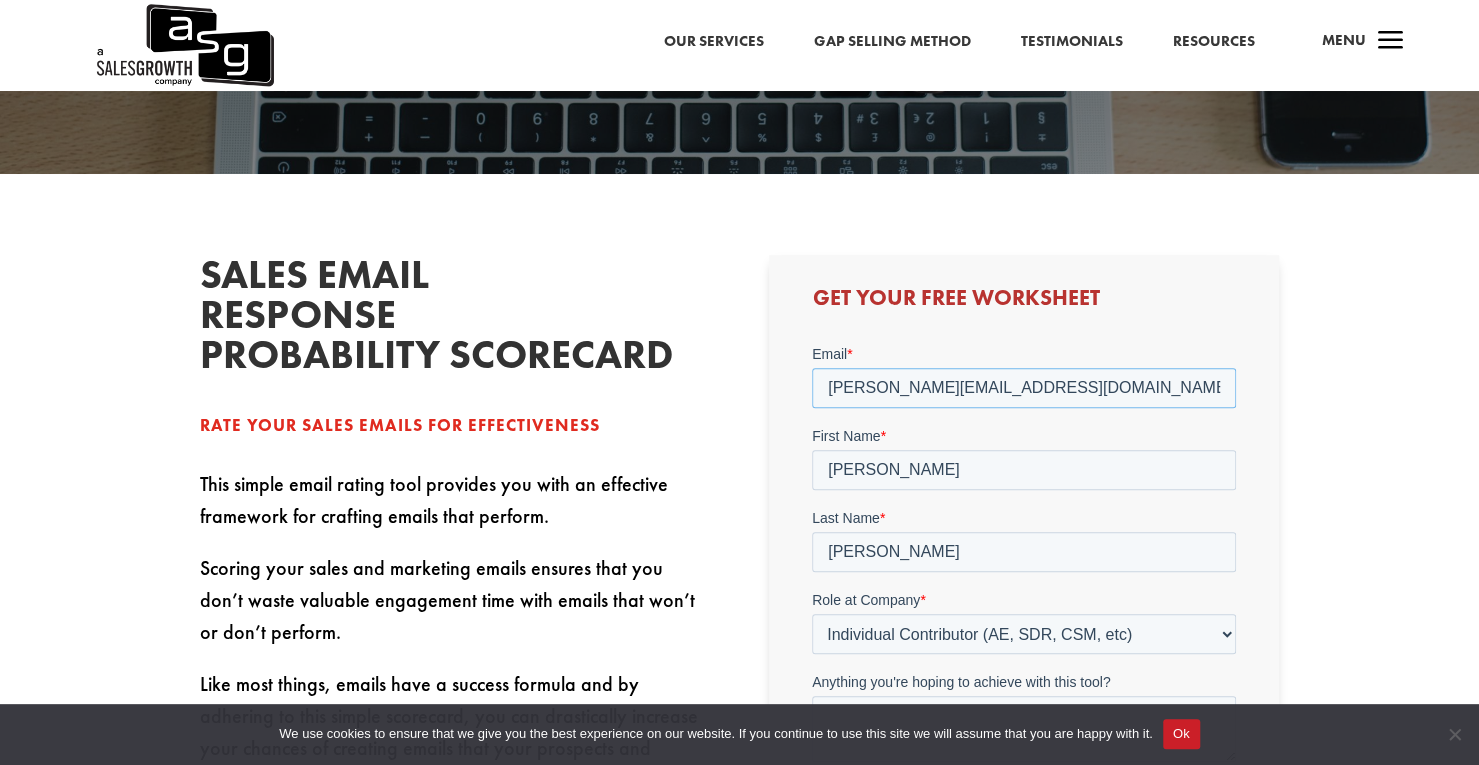 scroll, scrollTop: 418, scrollLeft: 0, axis: vertical 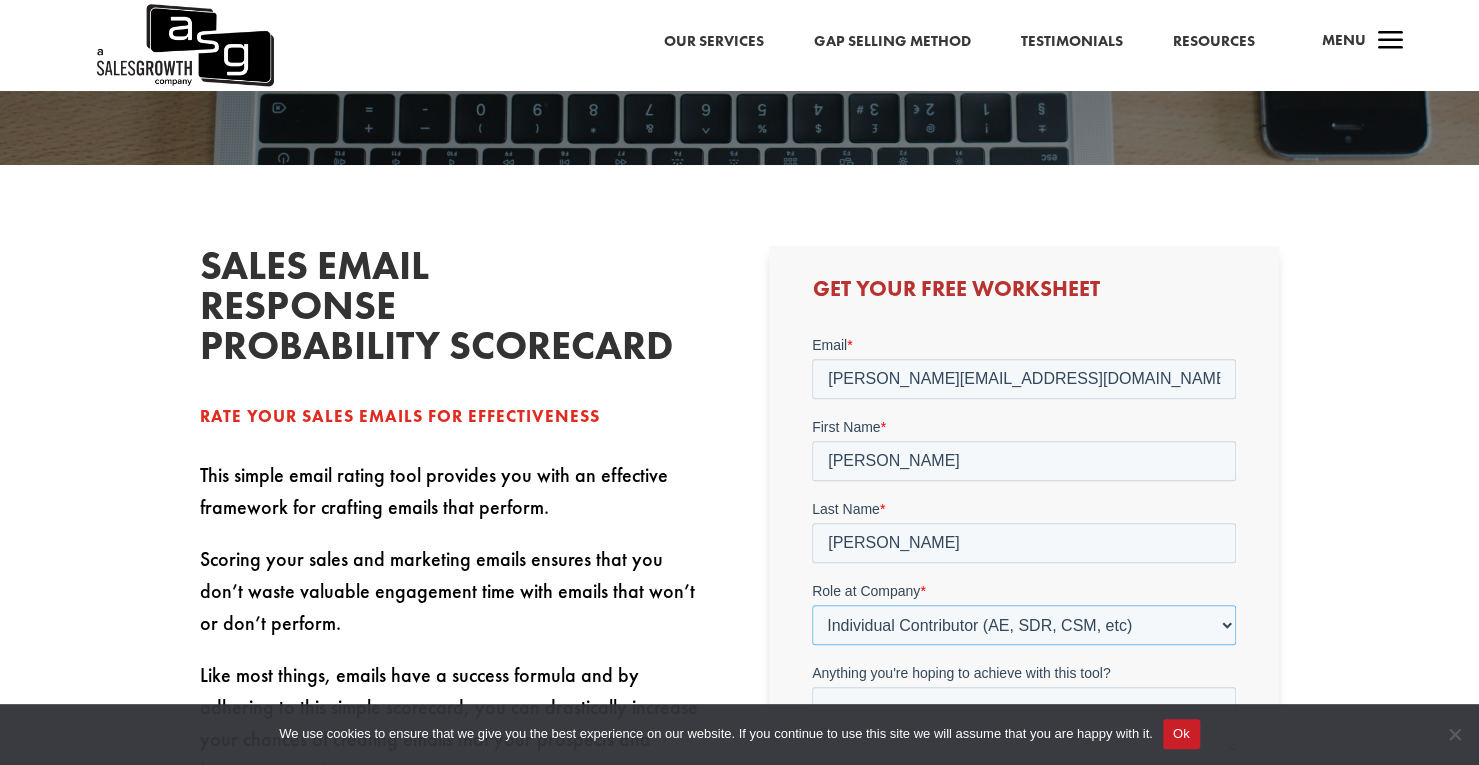 click on "- Please Select - C-Level (CRO, CSO, etc) Senior Leadership (VP of Sales, VP of Enablement, etc) Director/Manager (Sales Director, Regional Sales Manager, etc) Individual Contributor (AE, SDR, CSM, etc) Other" at bounding box center (1024, 624) 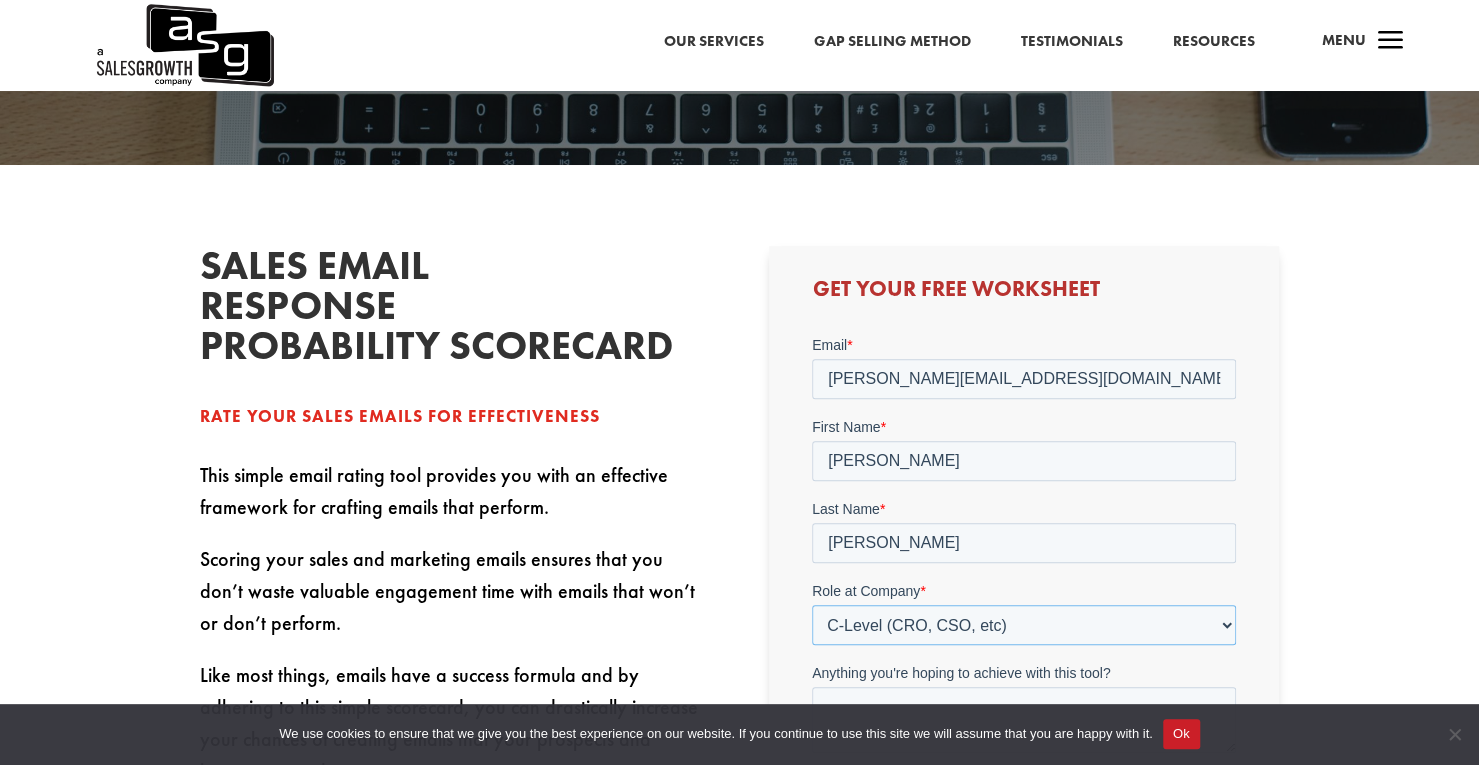 click on "- Please Select - C-Level (CRO, CSO, etc) Senior Leadership (VP of Sales, VP of Enablement, etc) Director/Manager (Sales Director, Regional Sales Manager, etc) Individual Contributor (AE, SDR, CSM, etc) Other" at bounding box center (1024, 624) 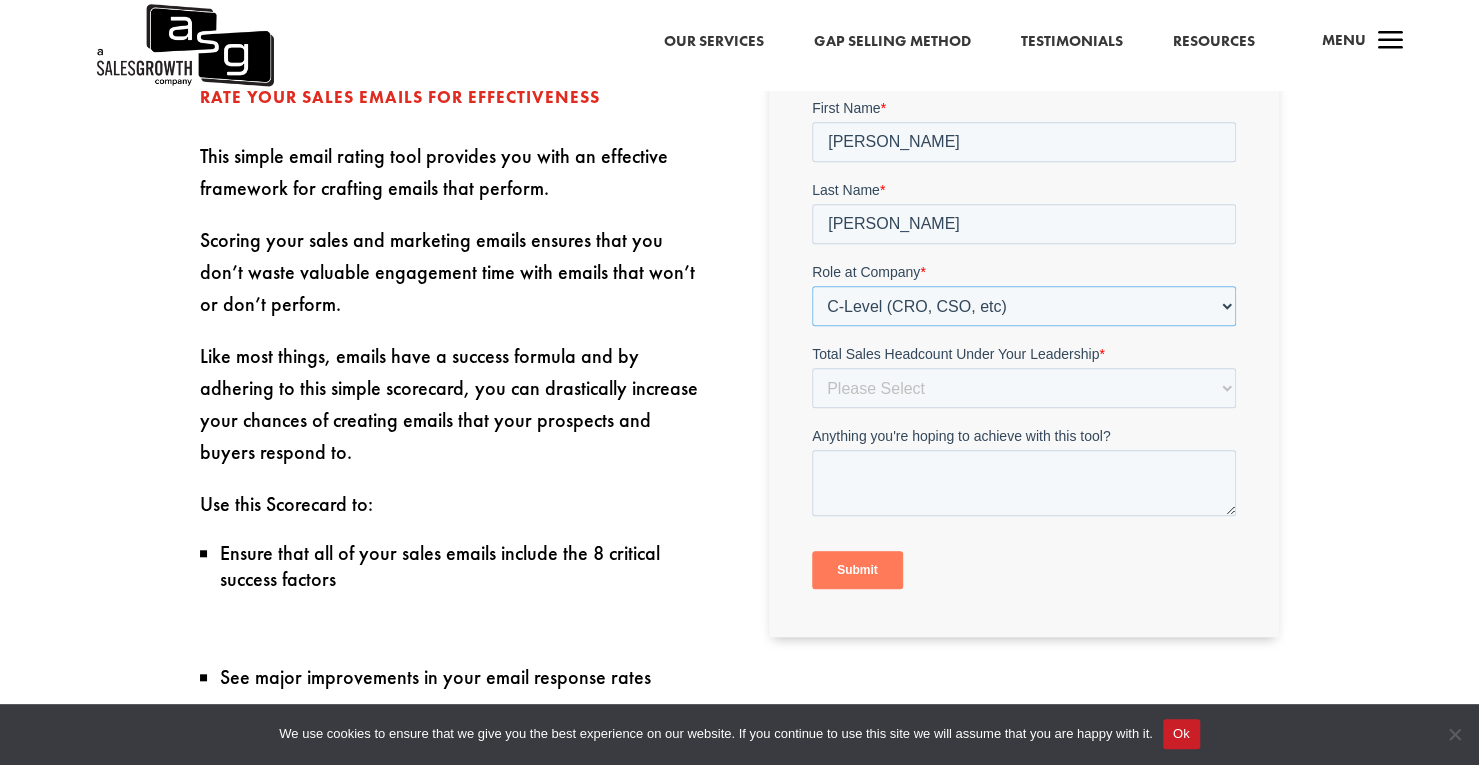 scroll, scrollTop: 740, scrollLeft: 0, axis: vertical 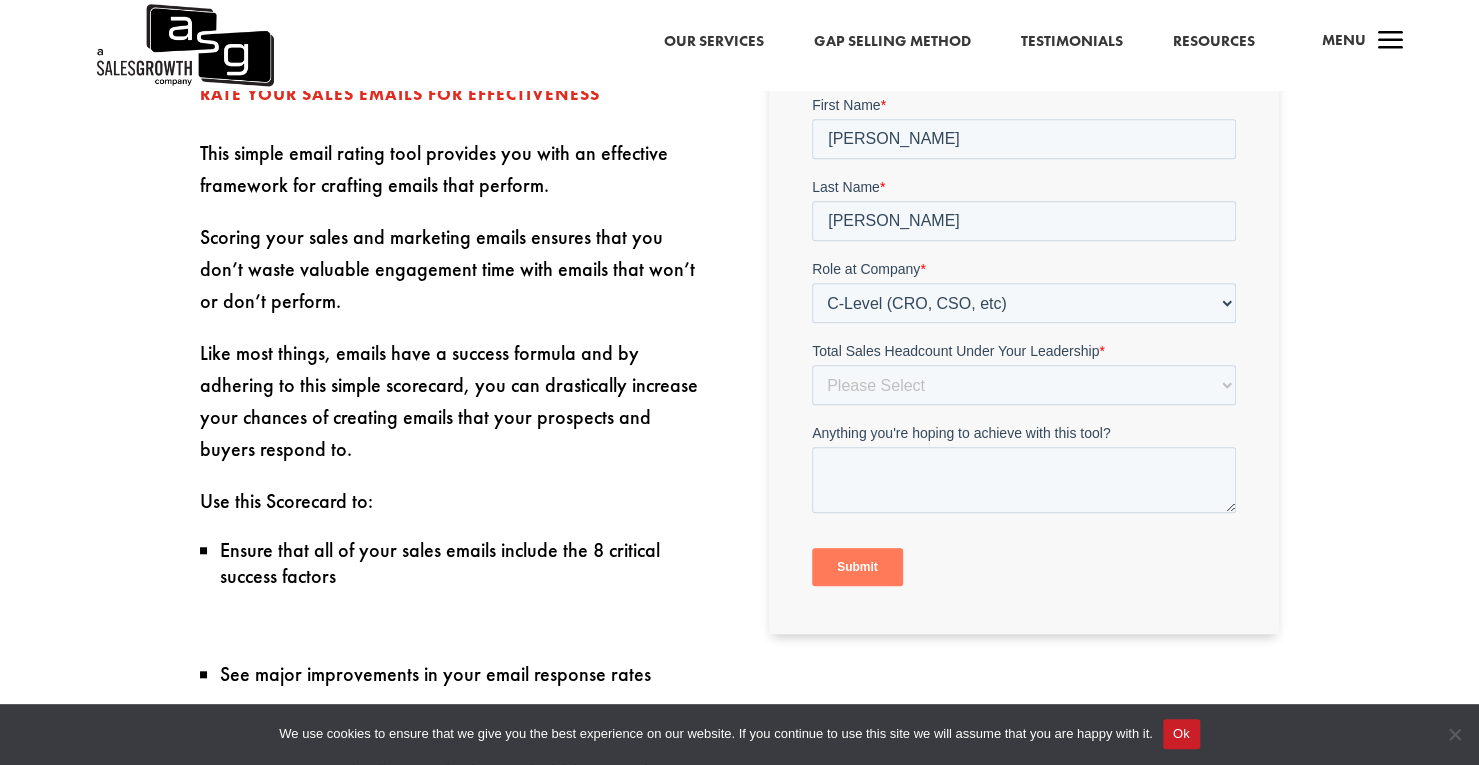 click on "Submit" at bounding box center (857, 566) 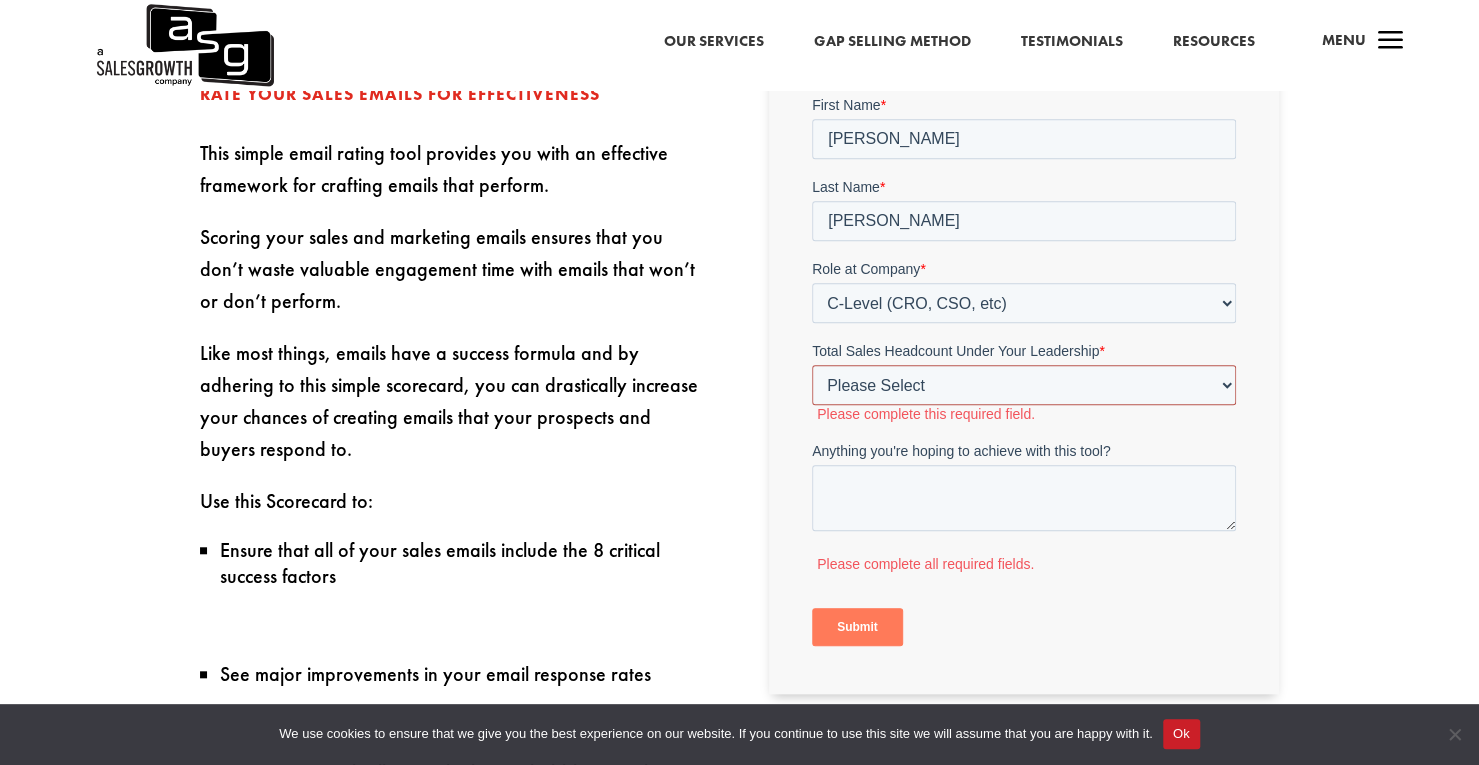 click on "Please Select Just Me 1-9 10-19 20-49 50-99 100+" at bounding box center [1024, 384] 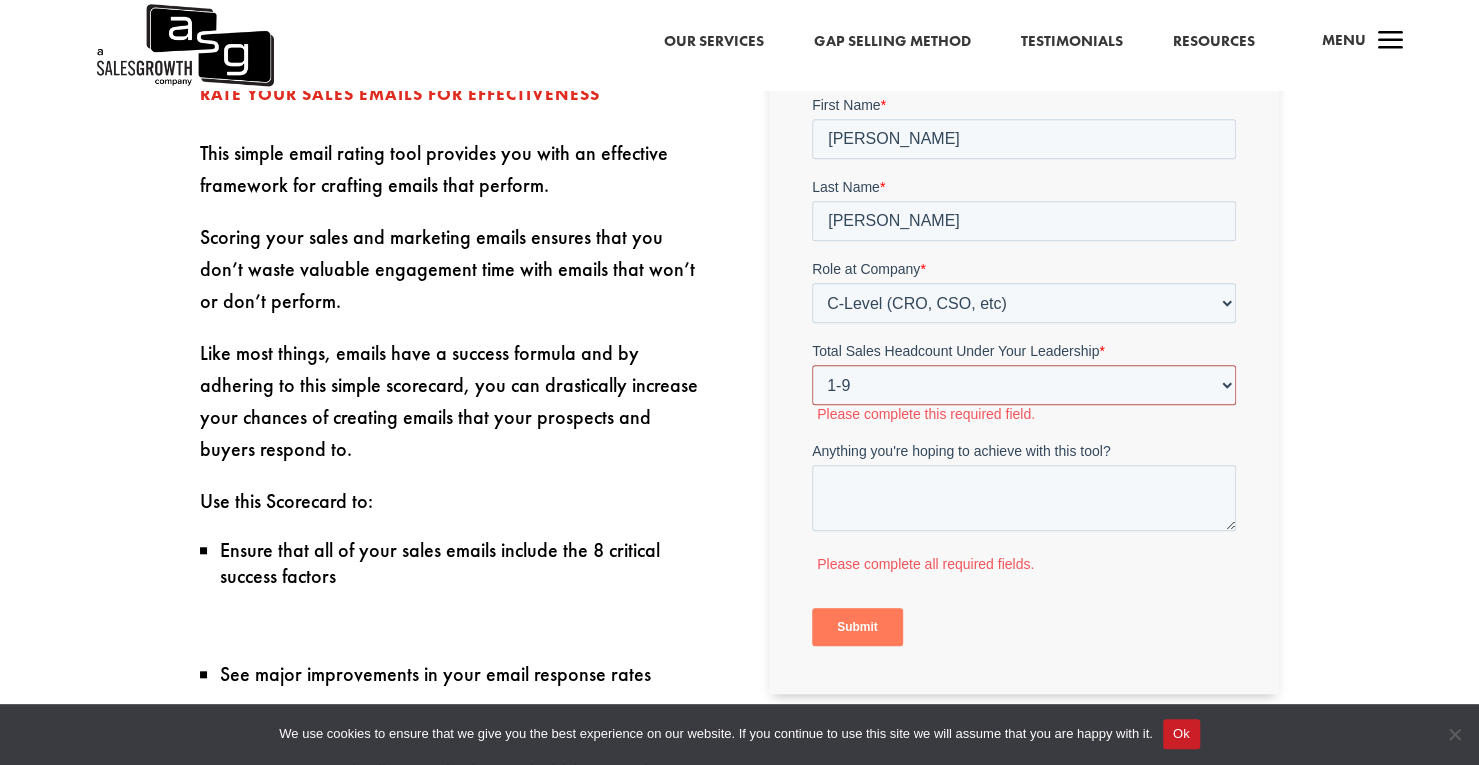 click on "Please Select Just Me 1-9 10-19 20-49 50-99 100+" at bounding box center [1024, 384] 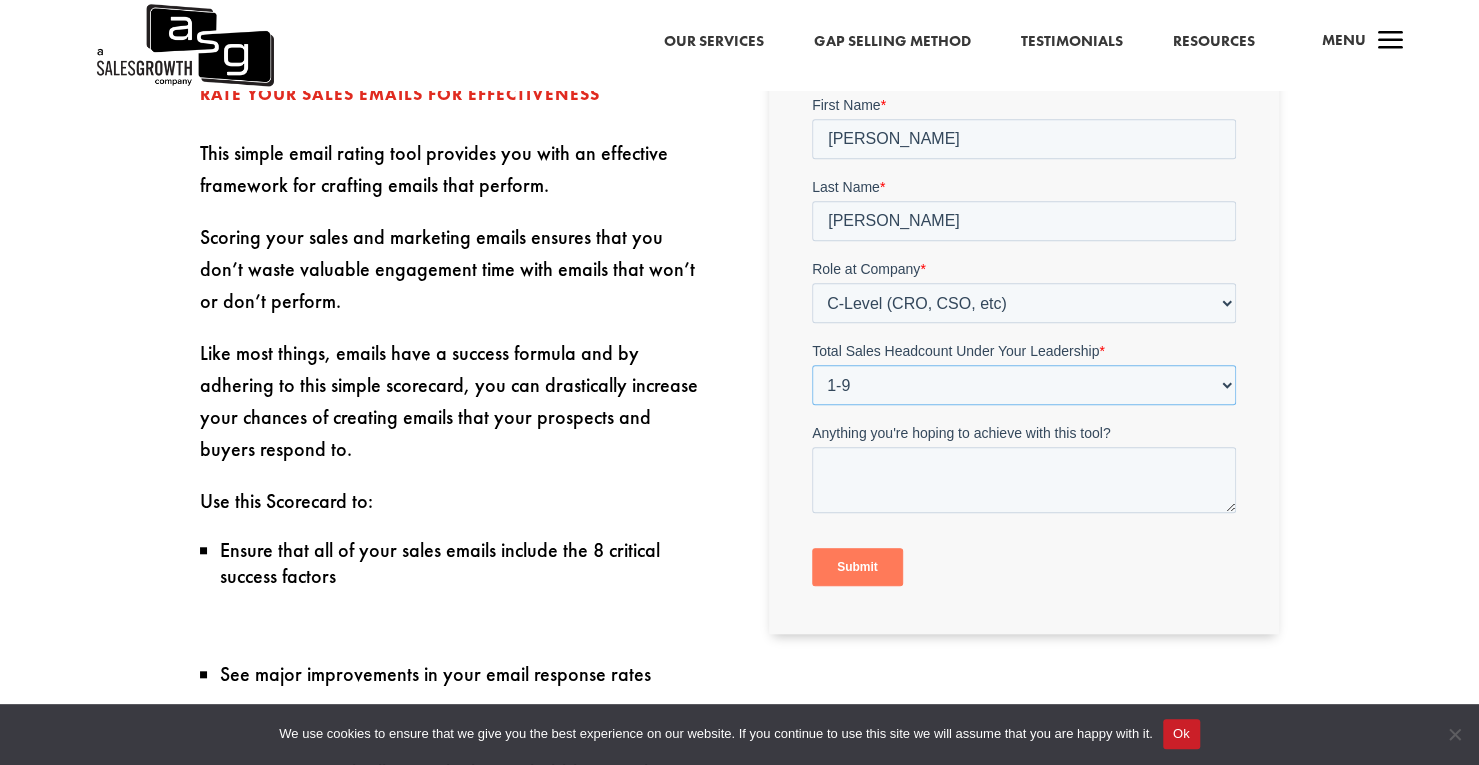 click on "Please Select Just Me 1-9 10-19 20-49 50-99 100+" at bounding box center (1024, 384) 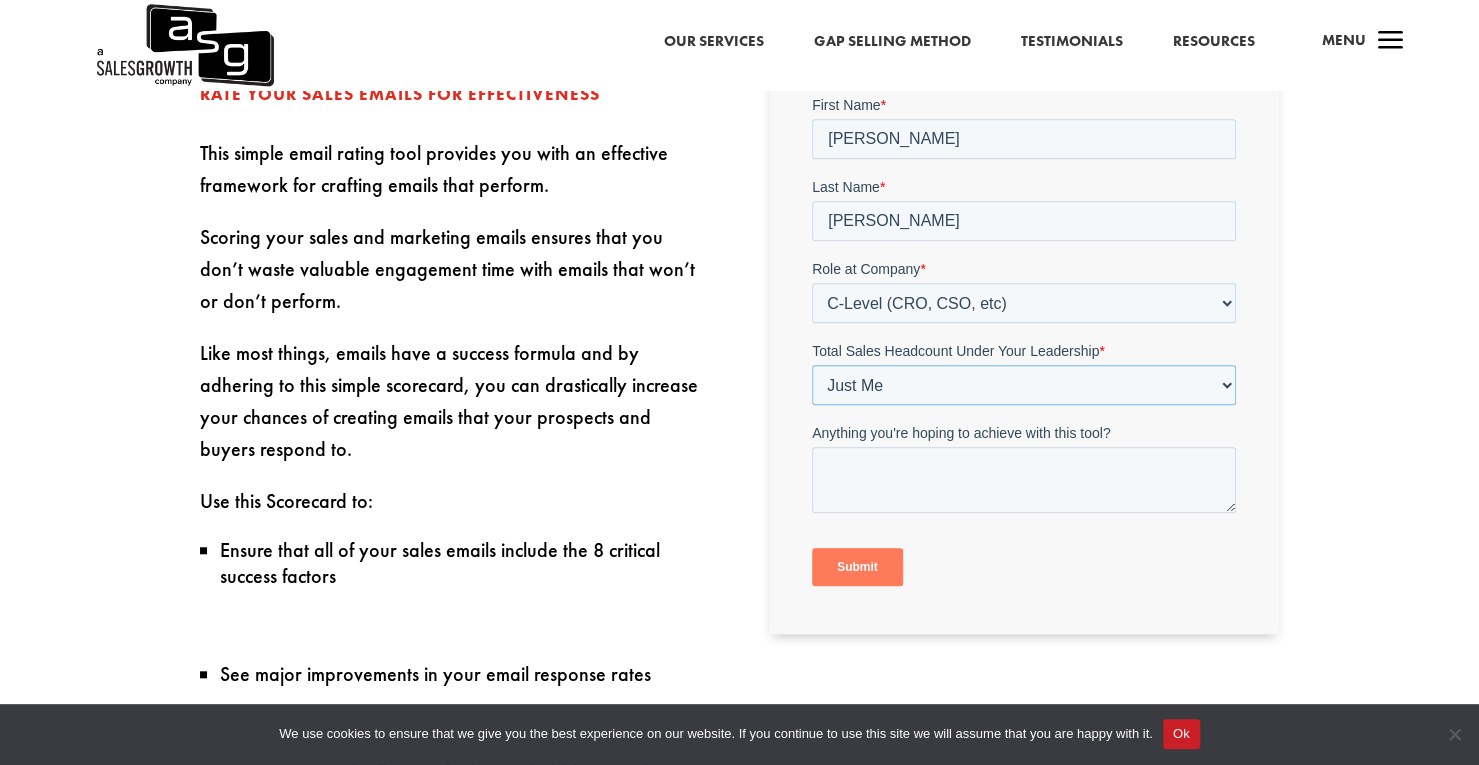 click on "Please Select Just Me 1-9 10-19 20-49 50-99 100+" at bounding box center [1024, 384] 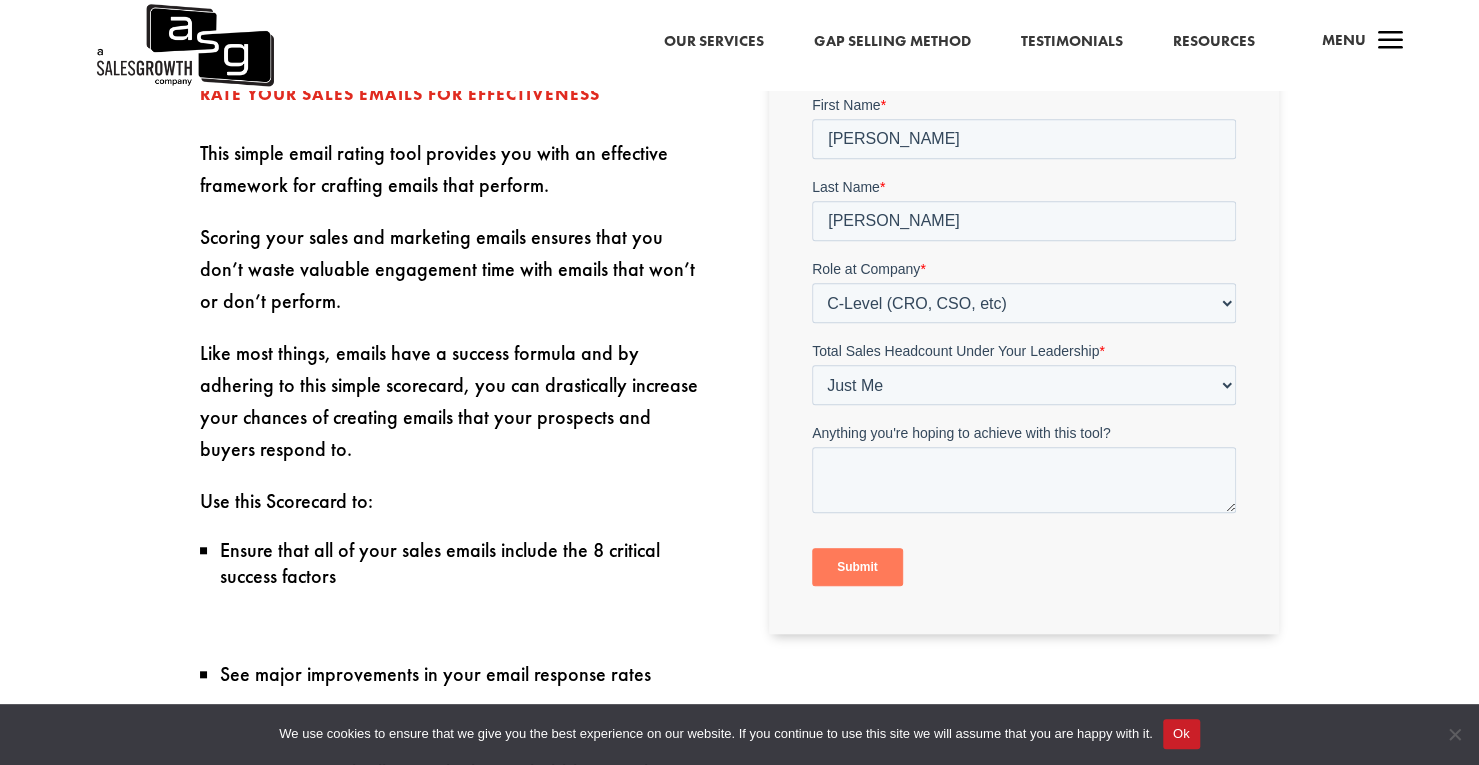 click on "Submit" at bounding box center [857, 566] 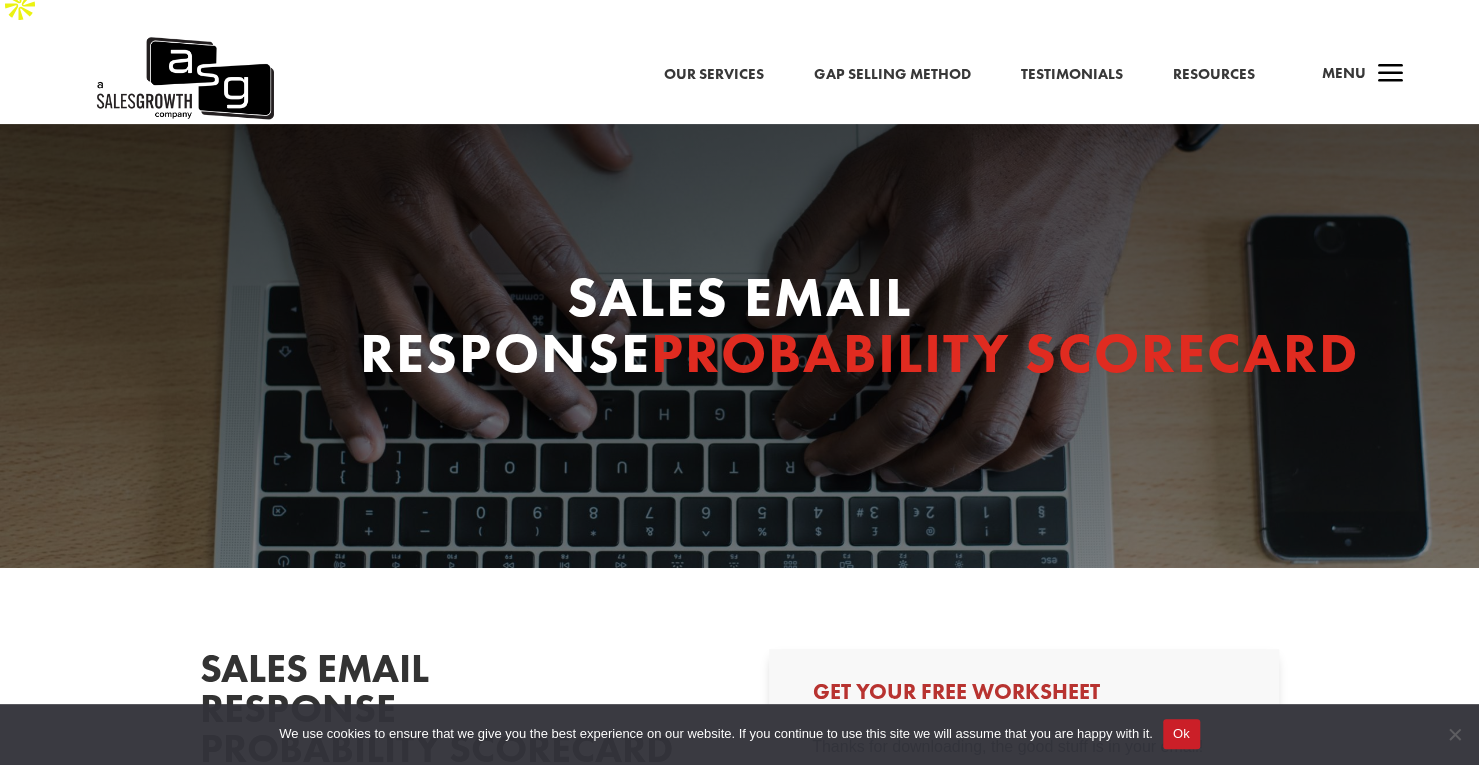 scroll, scrollTop: 0, scrollLeft: 0, axis: both 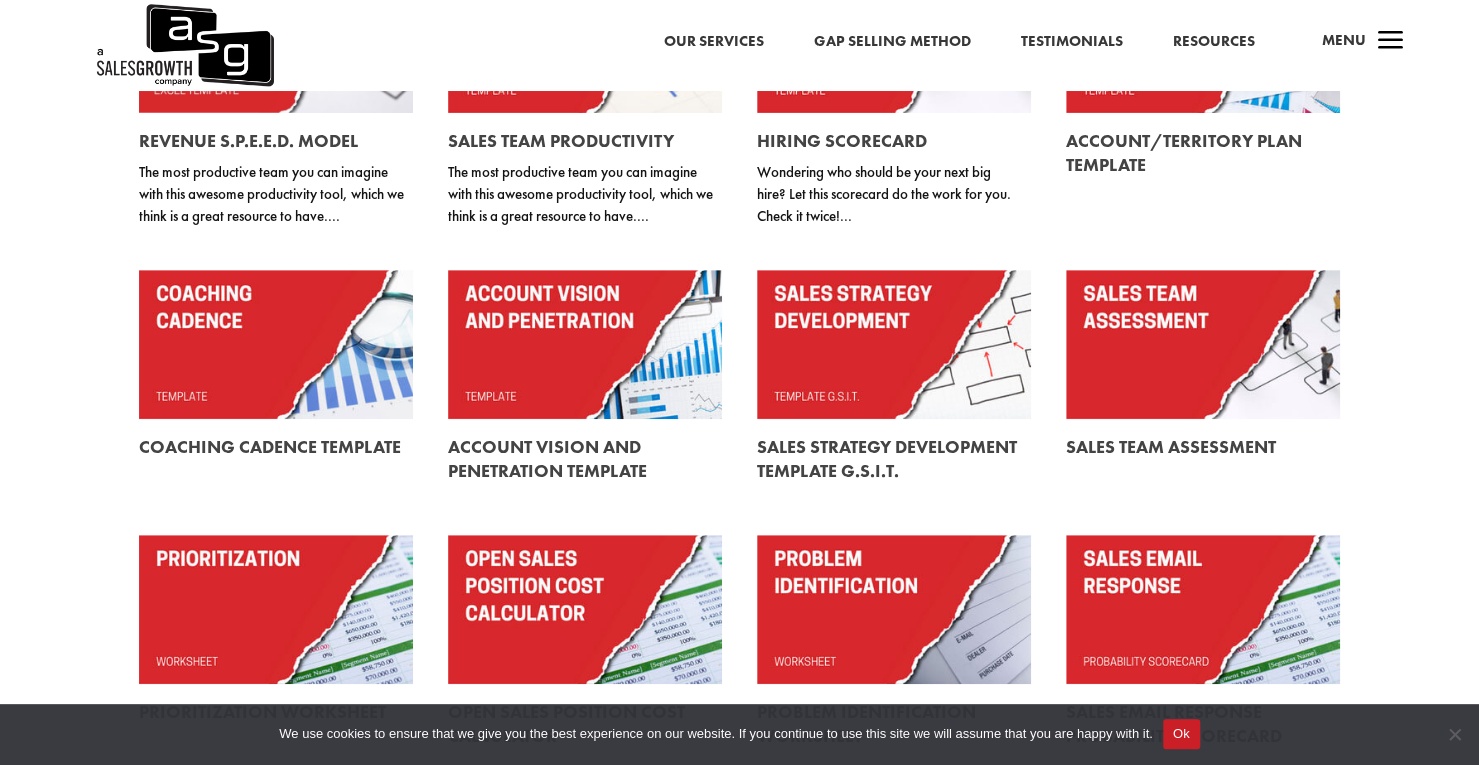 click at bounding box center (894, 609) 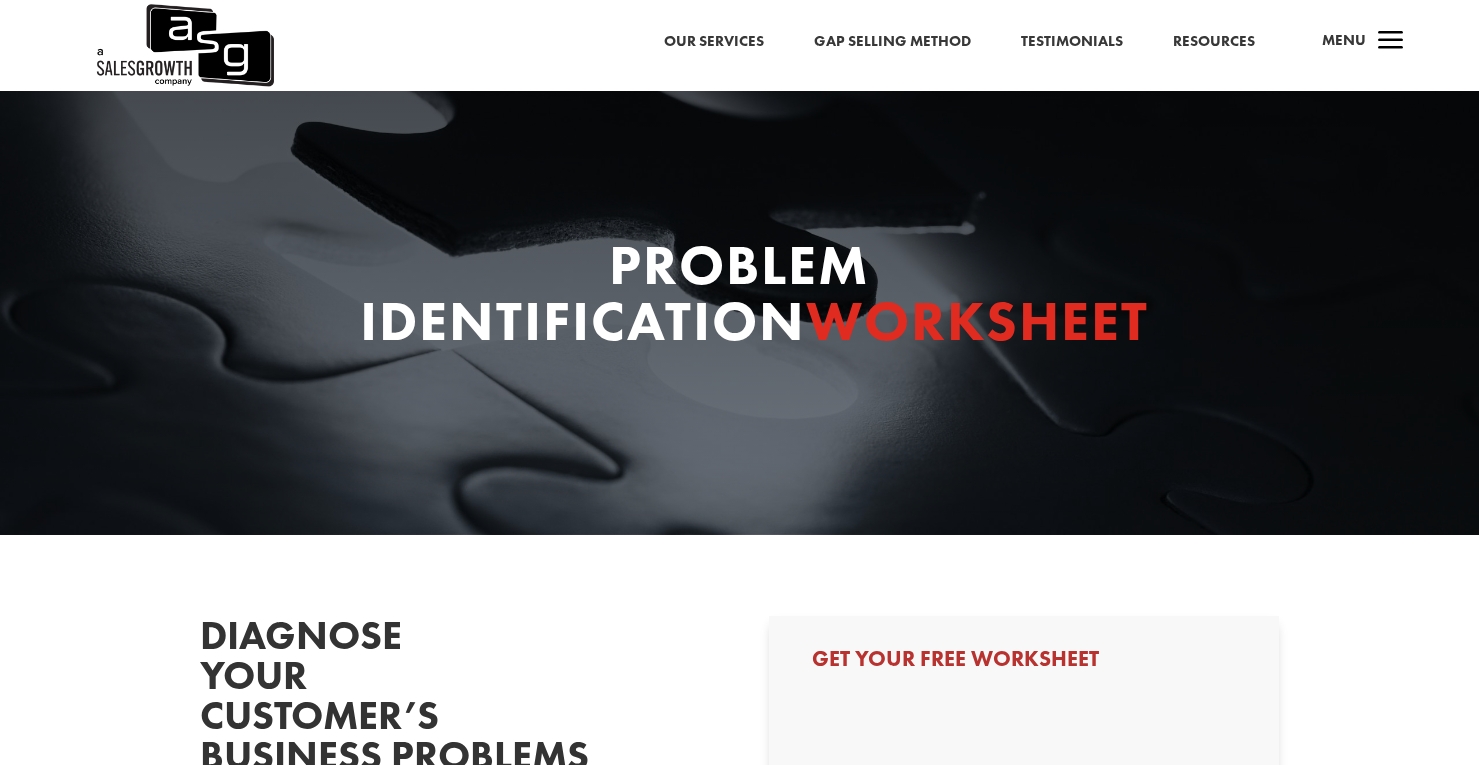 scroll, scrollTop: 0, scrollLeft: 0, axis: both 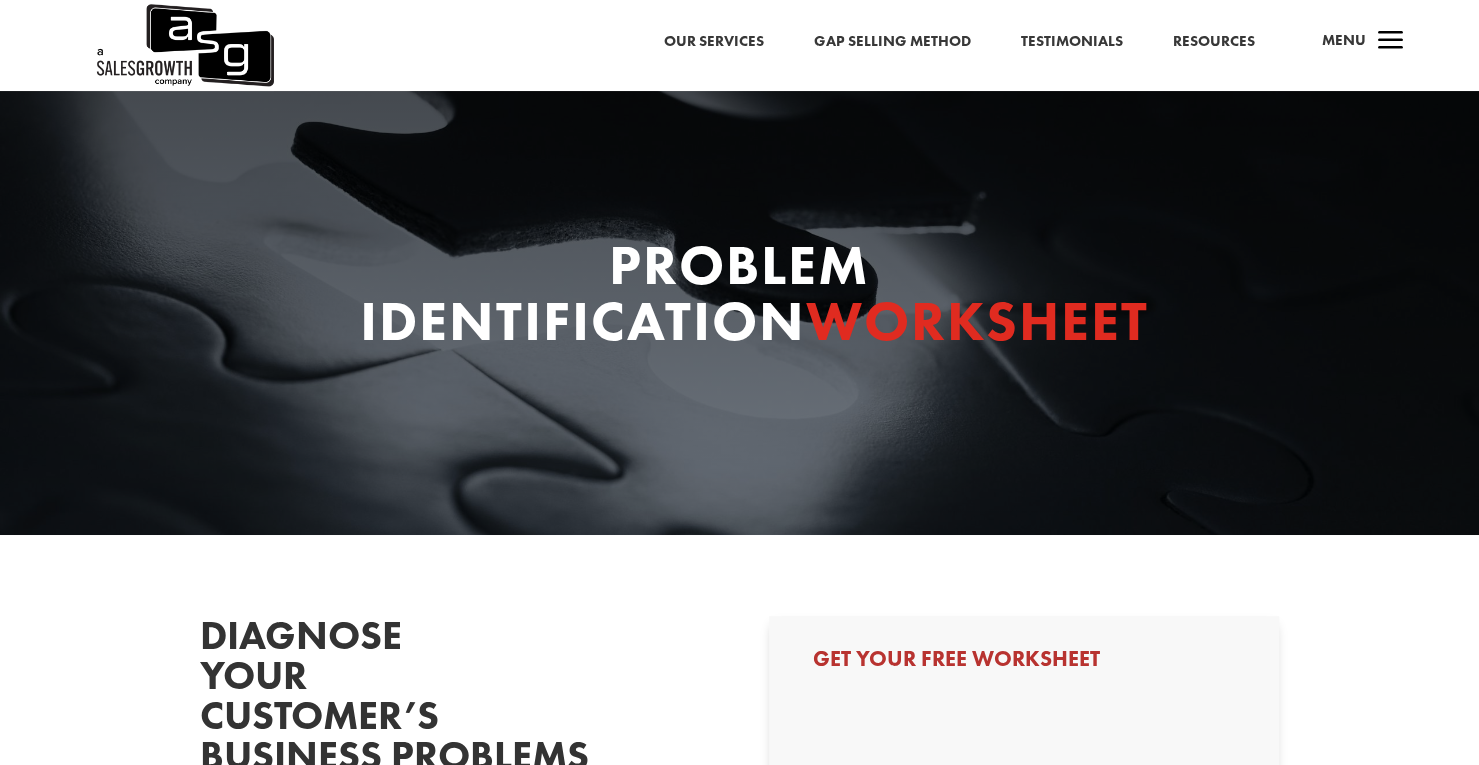 select on "C-Level (CRO, CSO, etc)" 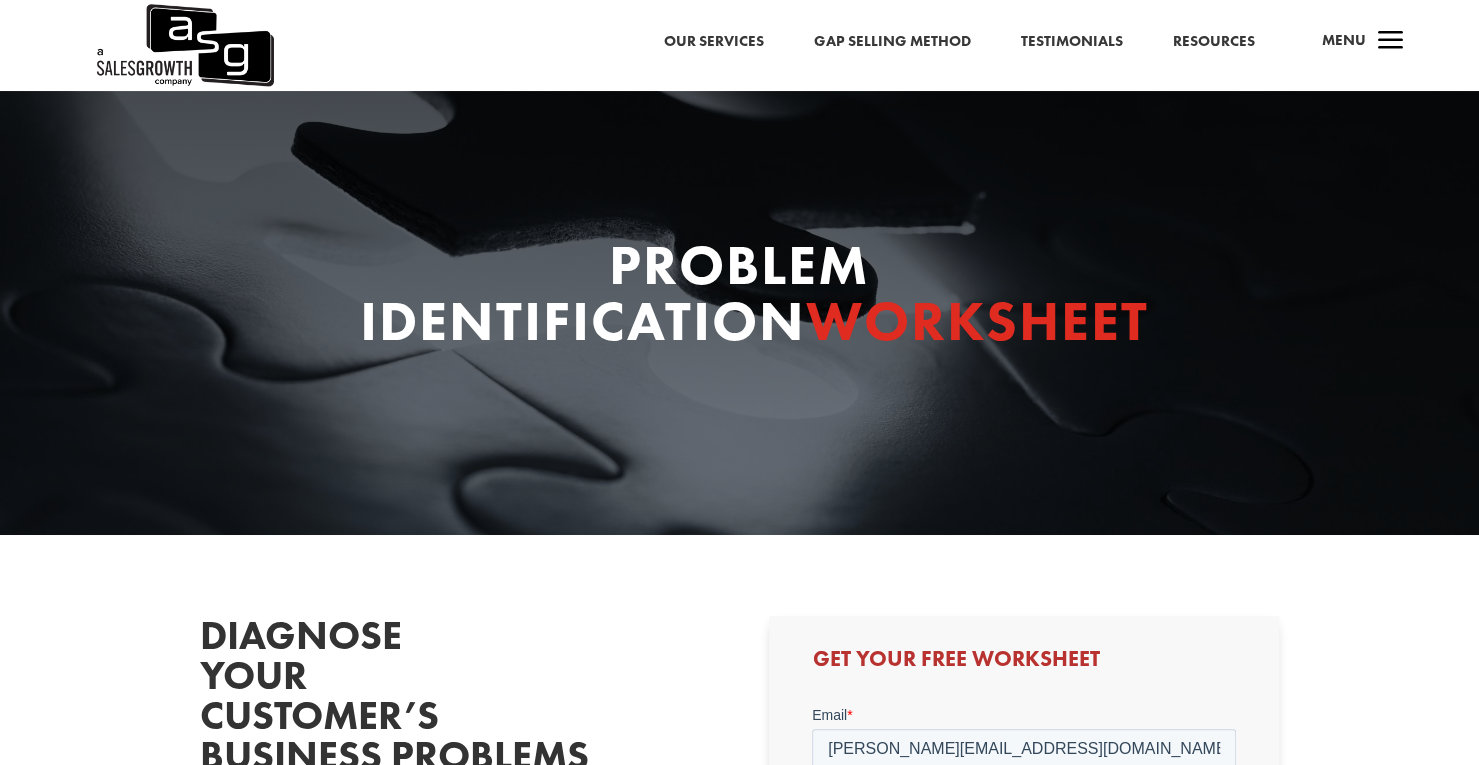 scroll, scrollTop: 0, scrollLeft: 0, axis: both 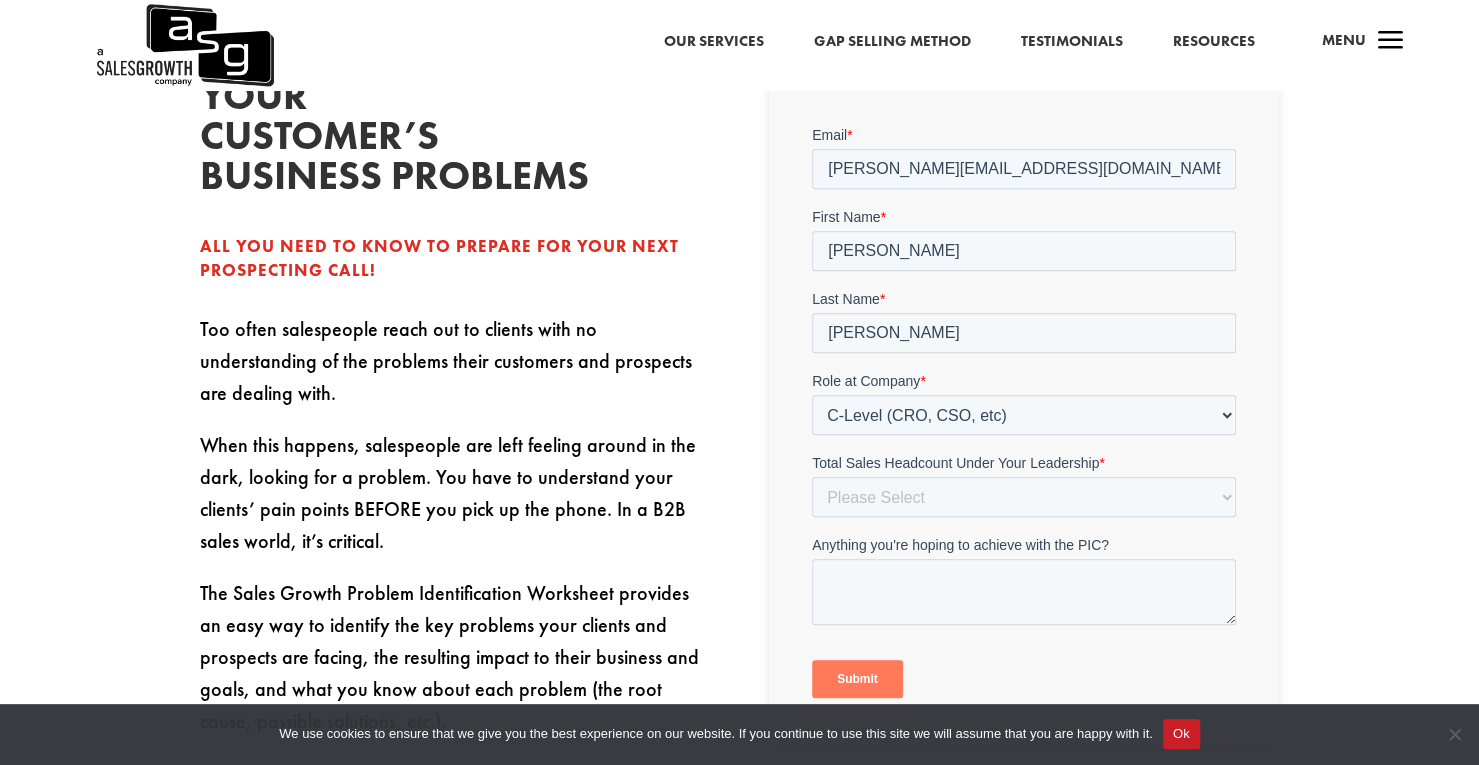 click on "Submit" at bounding box center (857, 678) 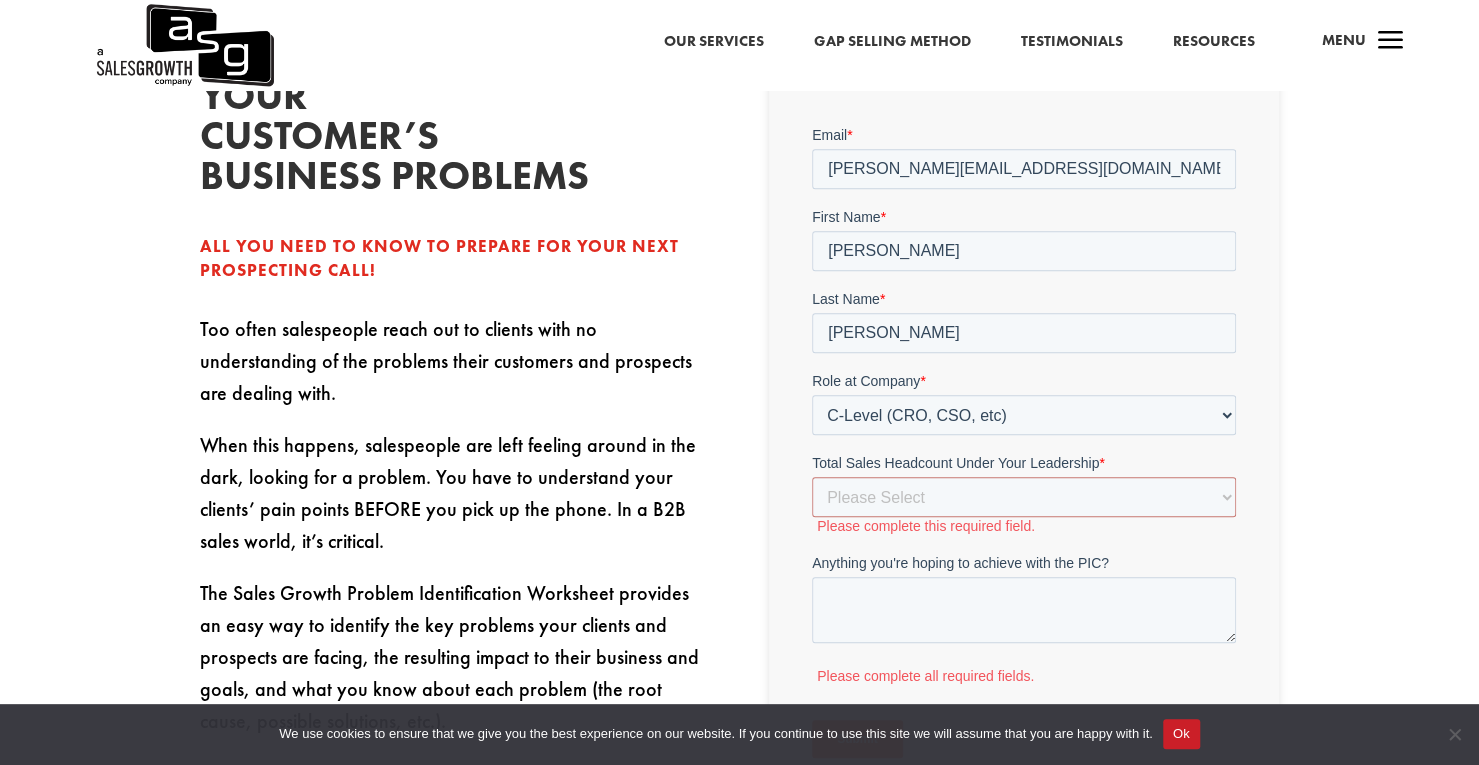 click on "Please complete this required field." at bounding box center [1026, 525] 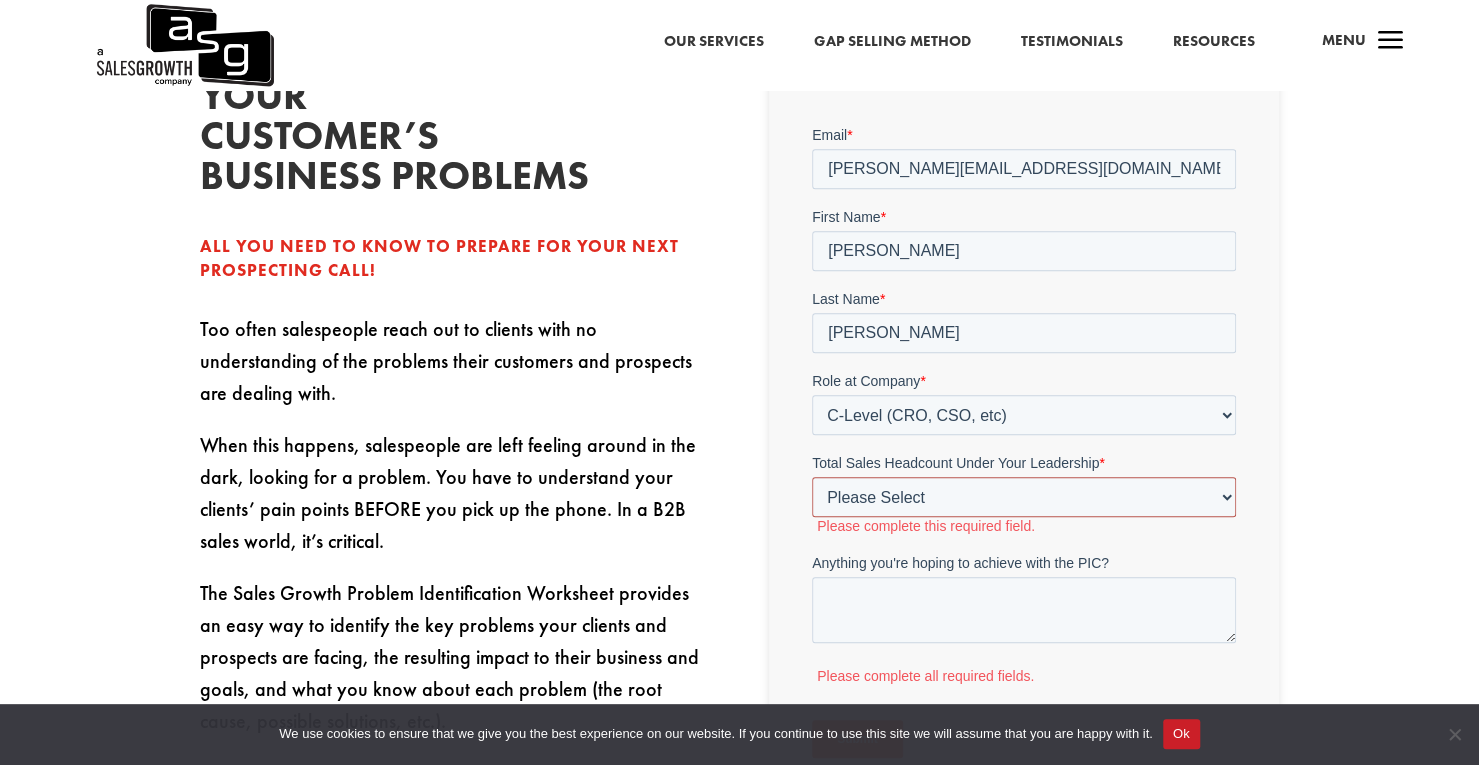 click on "Please Select Just Me 1-9 10-19 20-49 50-99 100+" at bounding box center [1024, 496] 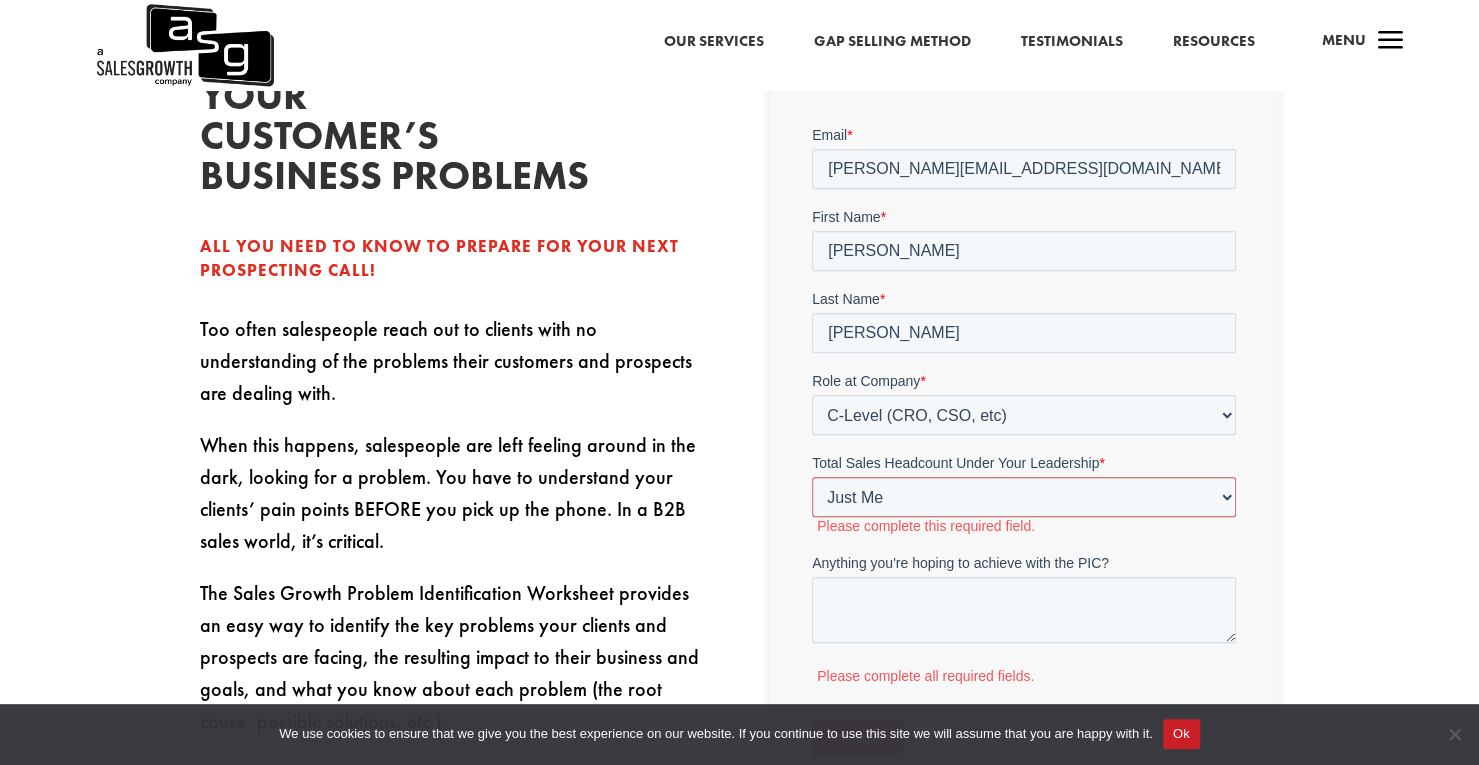 click on "Please Select Just Me 1-9 10-19 20-49 50-99 100+" at bounding box center (1024, 496) 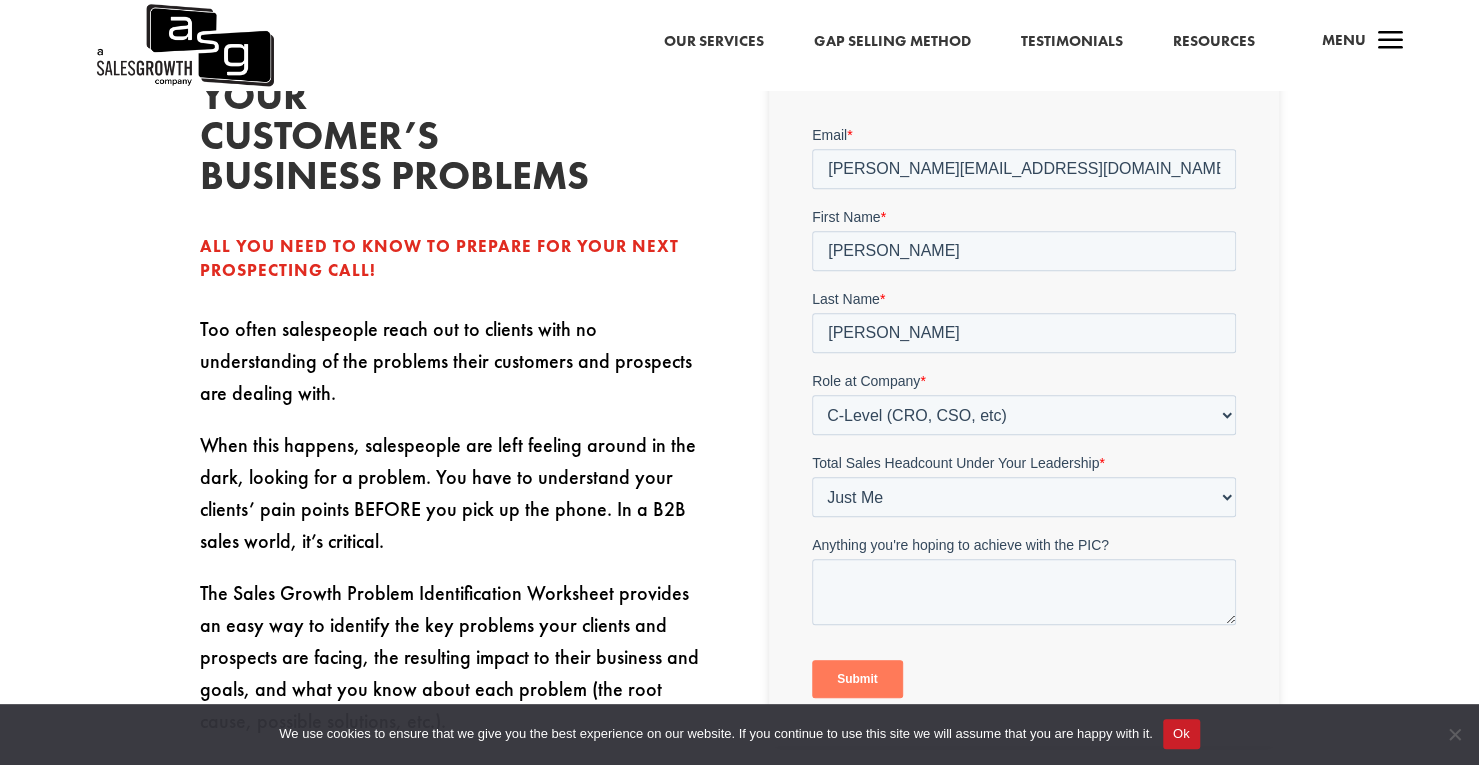 click on "Submit" at bounding box center [857, 678] 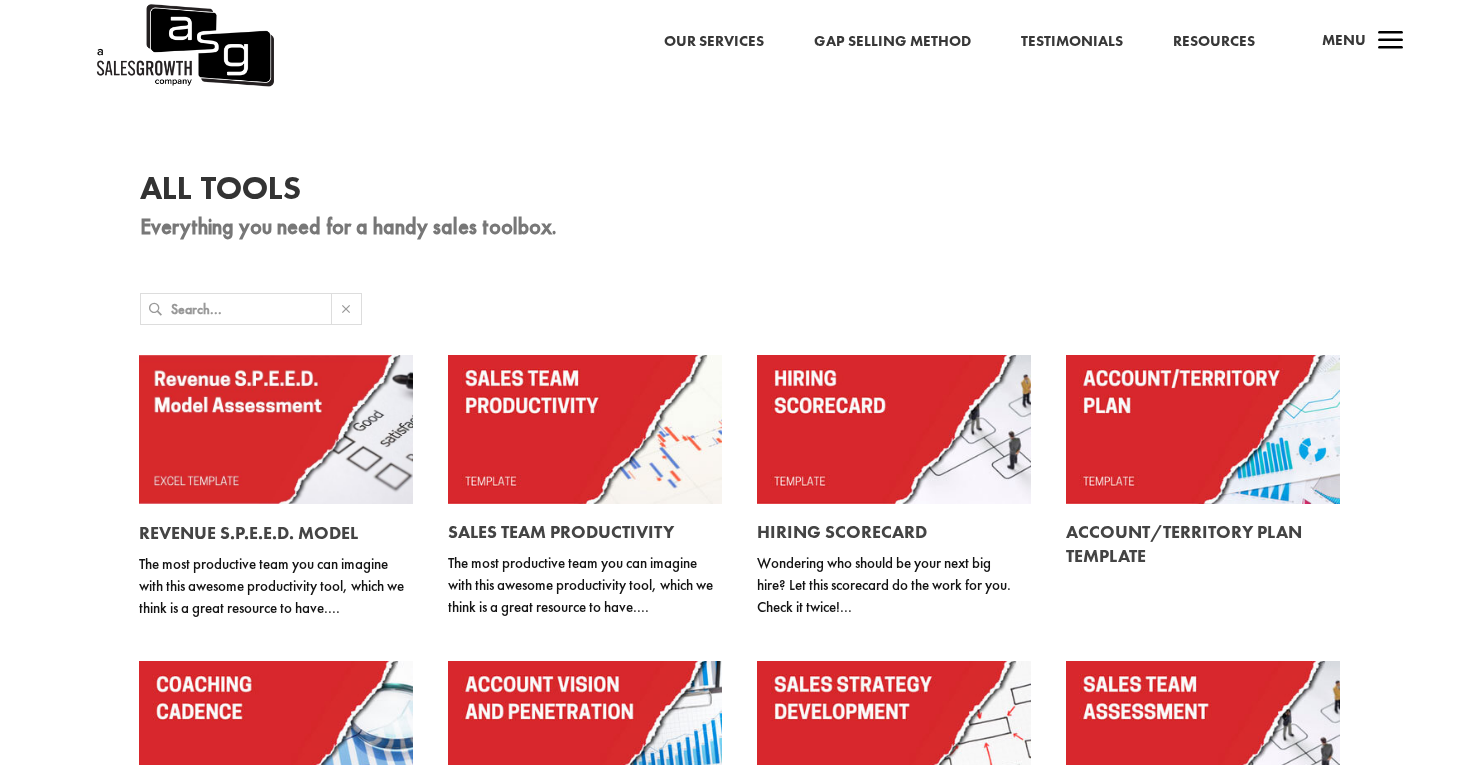 scroll, scrollTop: 53, scrollLeft: 0, axis: vertical 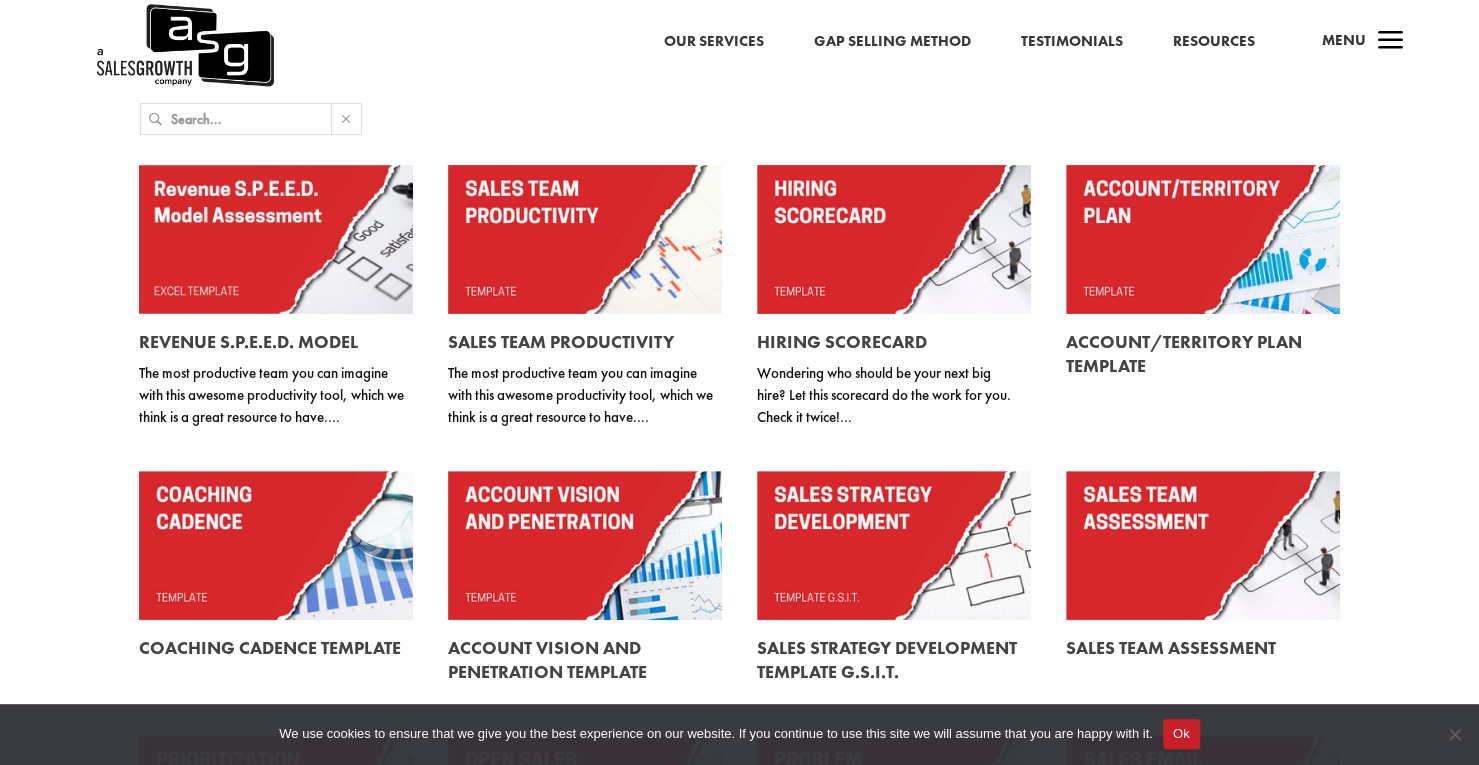 click at bounding box center [894, 545] 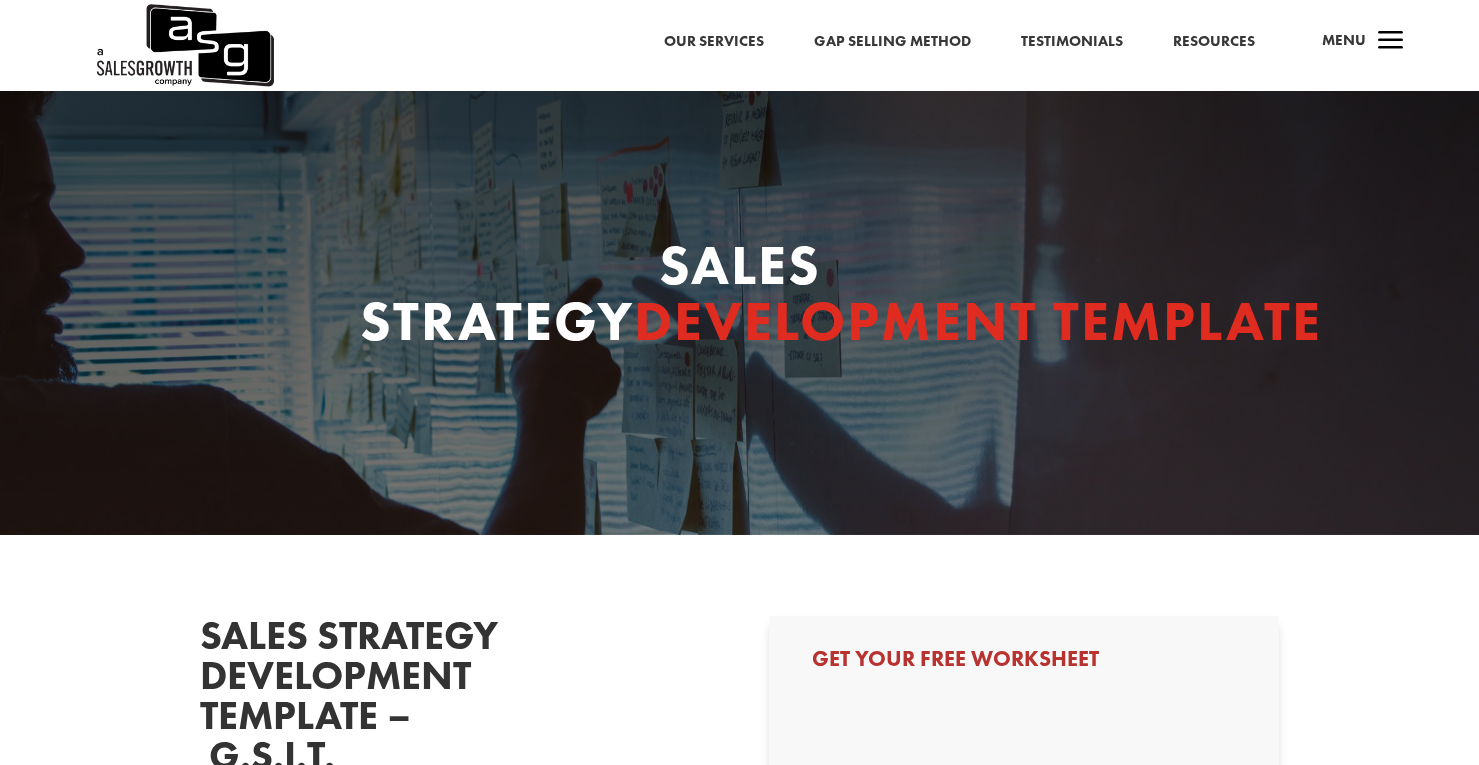 scroll, scrollTop: 0, scrollLeft: 0, axis: both 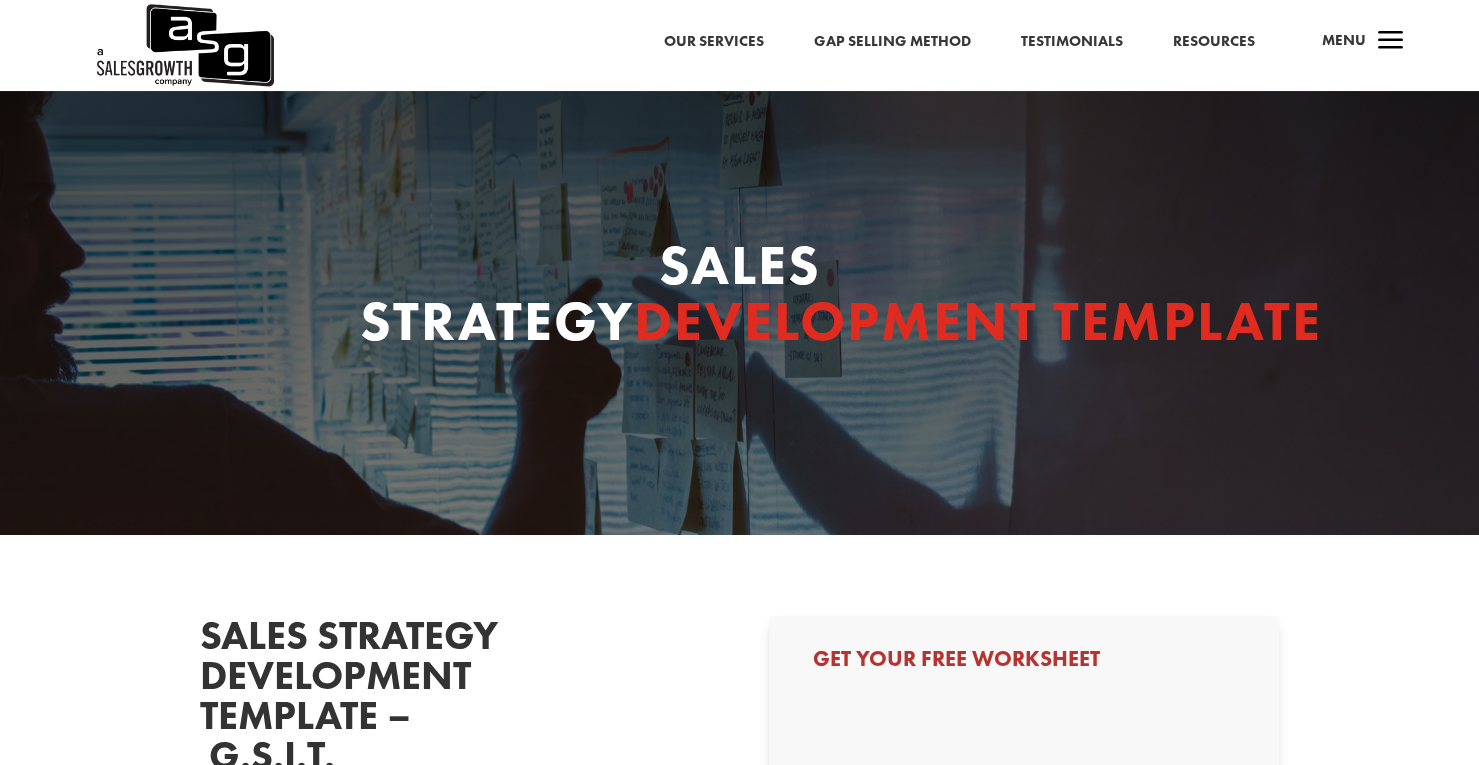select on "C-Level (CRO, CSO, etc)" 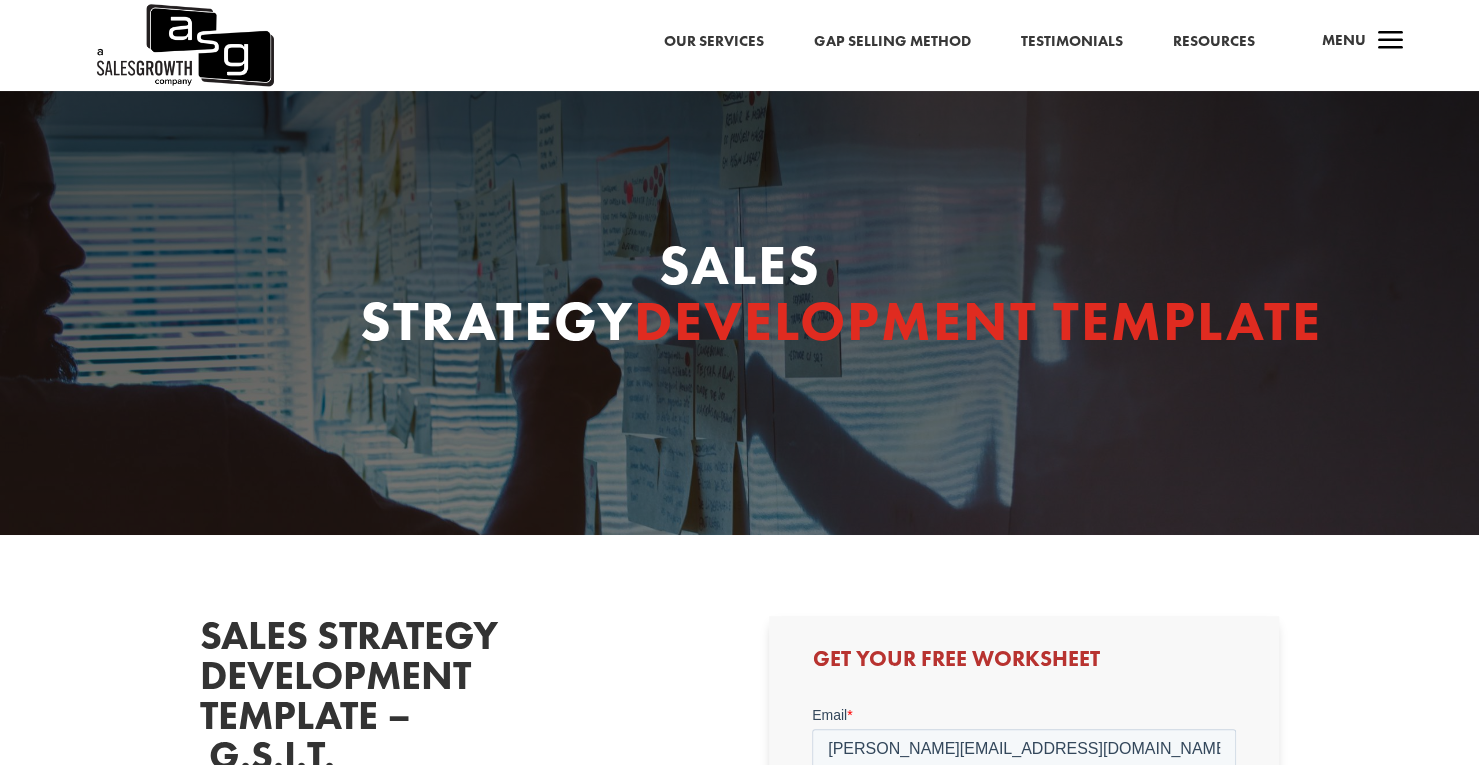 scroll, scrollTop: 0, scrollLeft: 0, axis: both 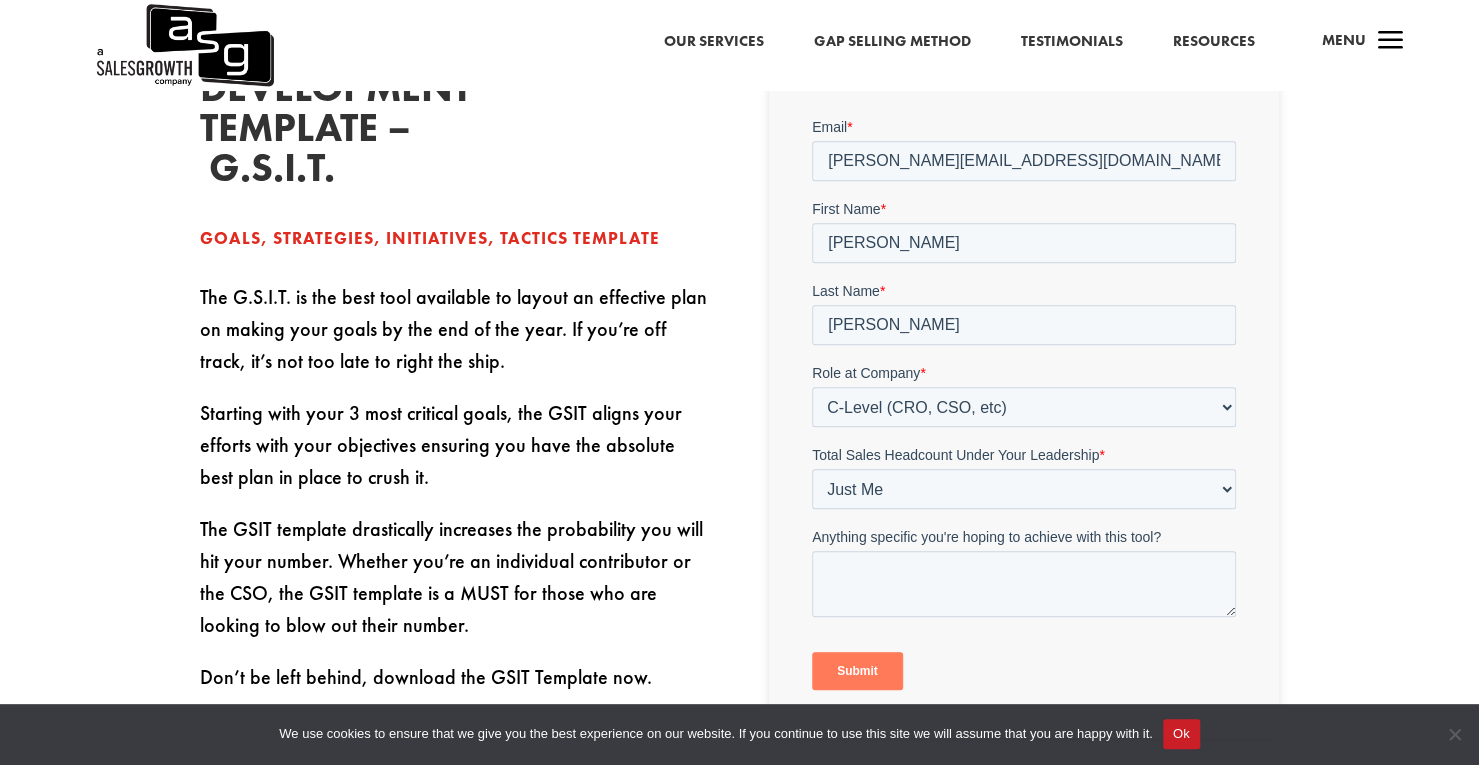 click on "Submit" at bounding box center (857, 670) 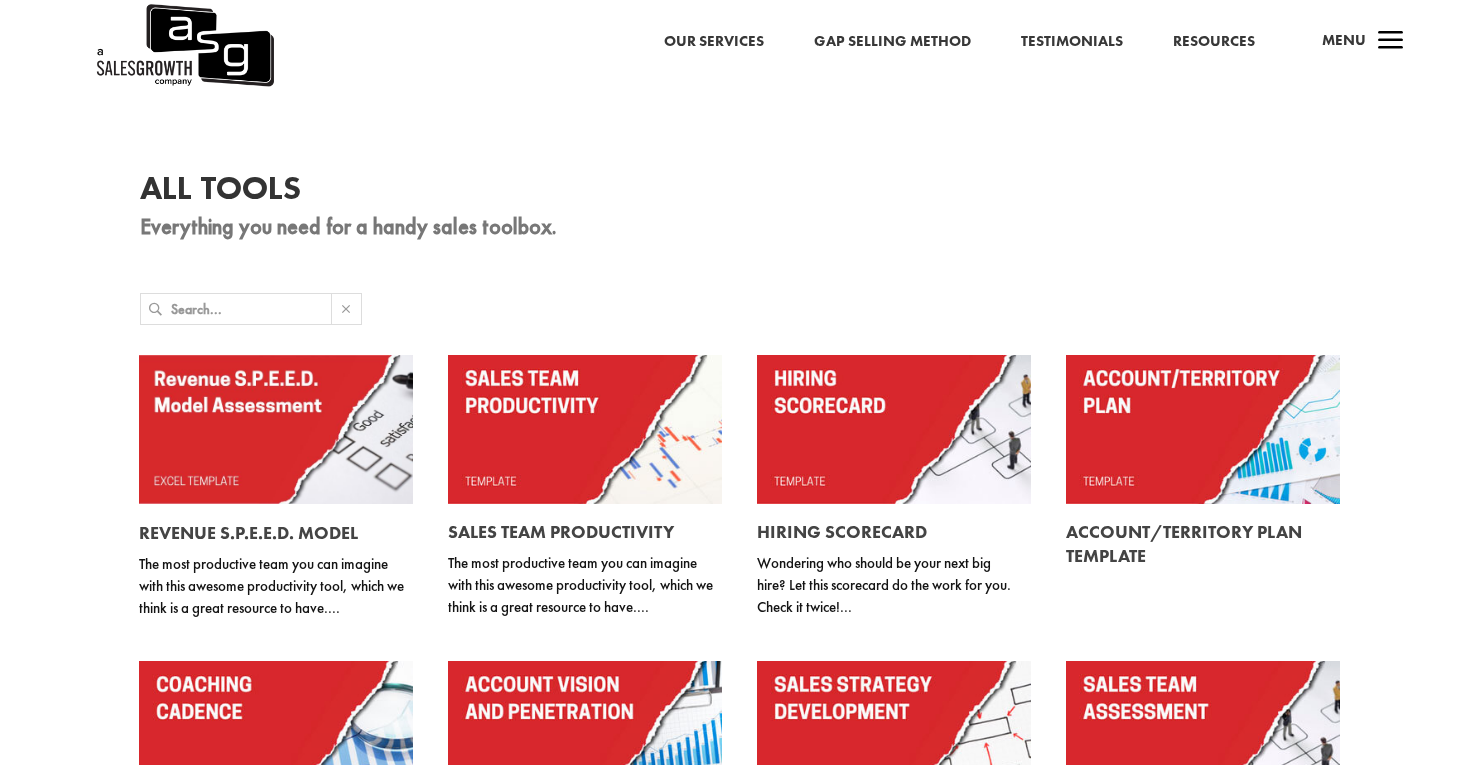 scroll, scrollTop: 53, scrollLeft: 0, axis: vertical 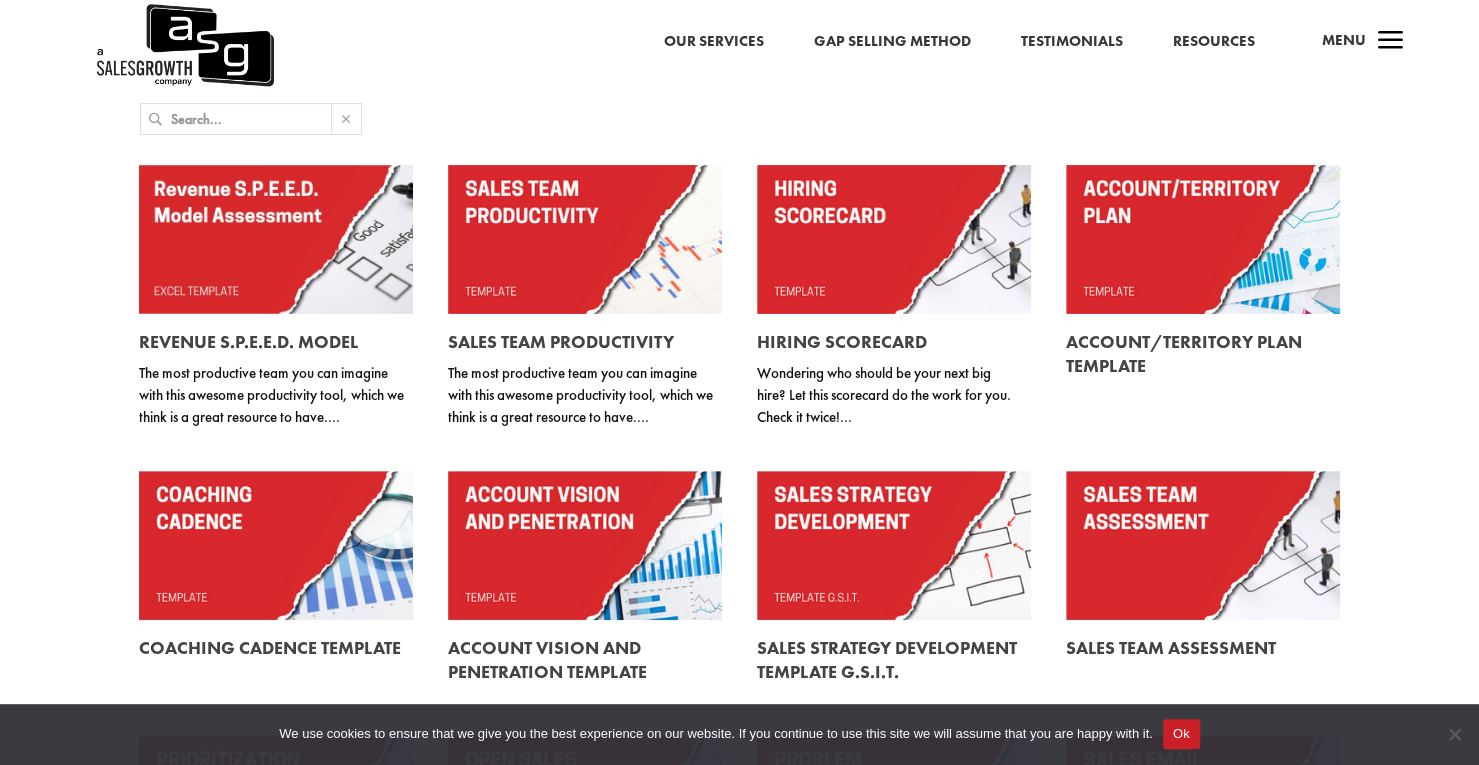 click at bounding box center (1203, 239) 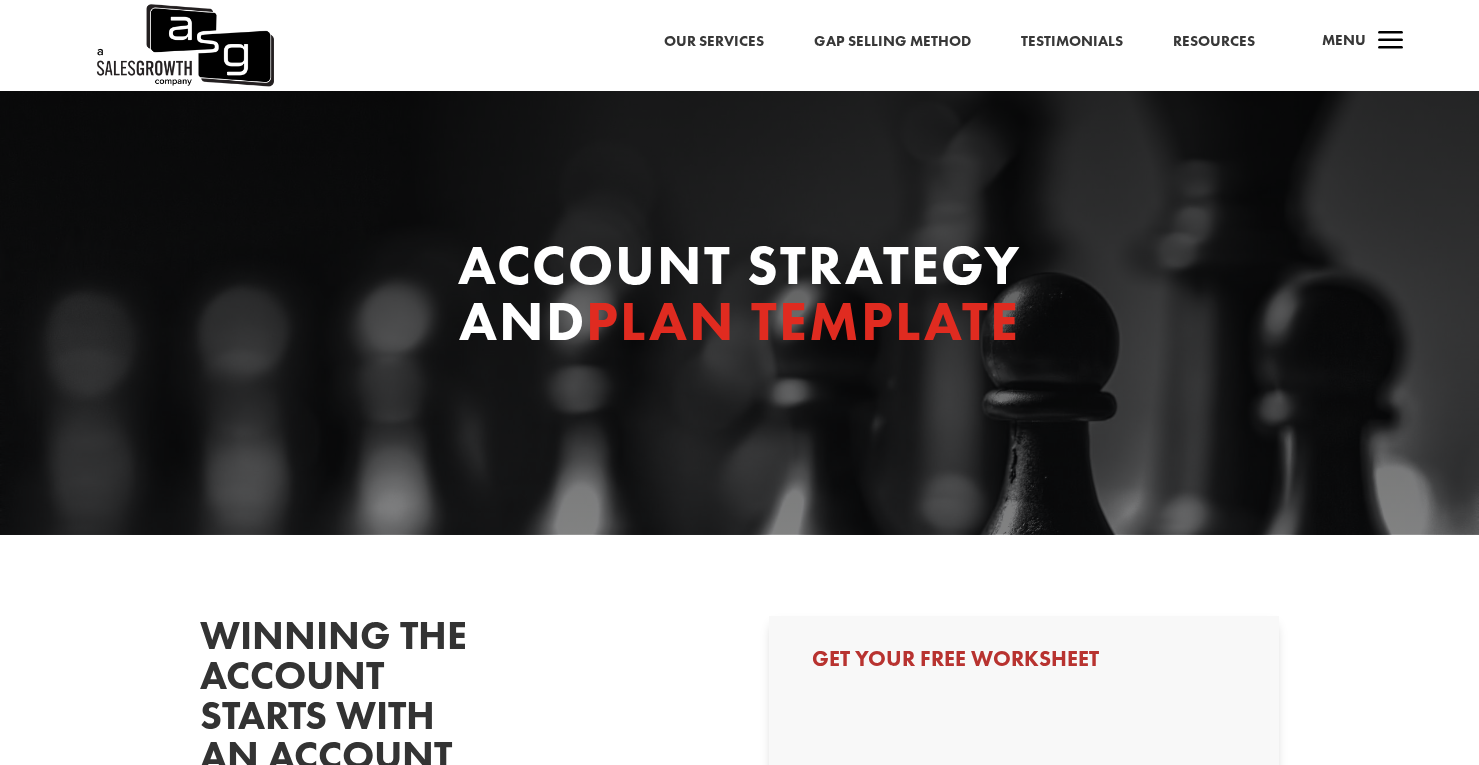 scroll, scrollTop: 0, scrollLeft: 0, axis: both 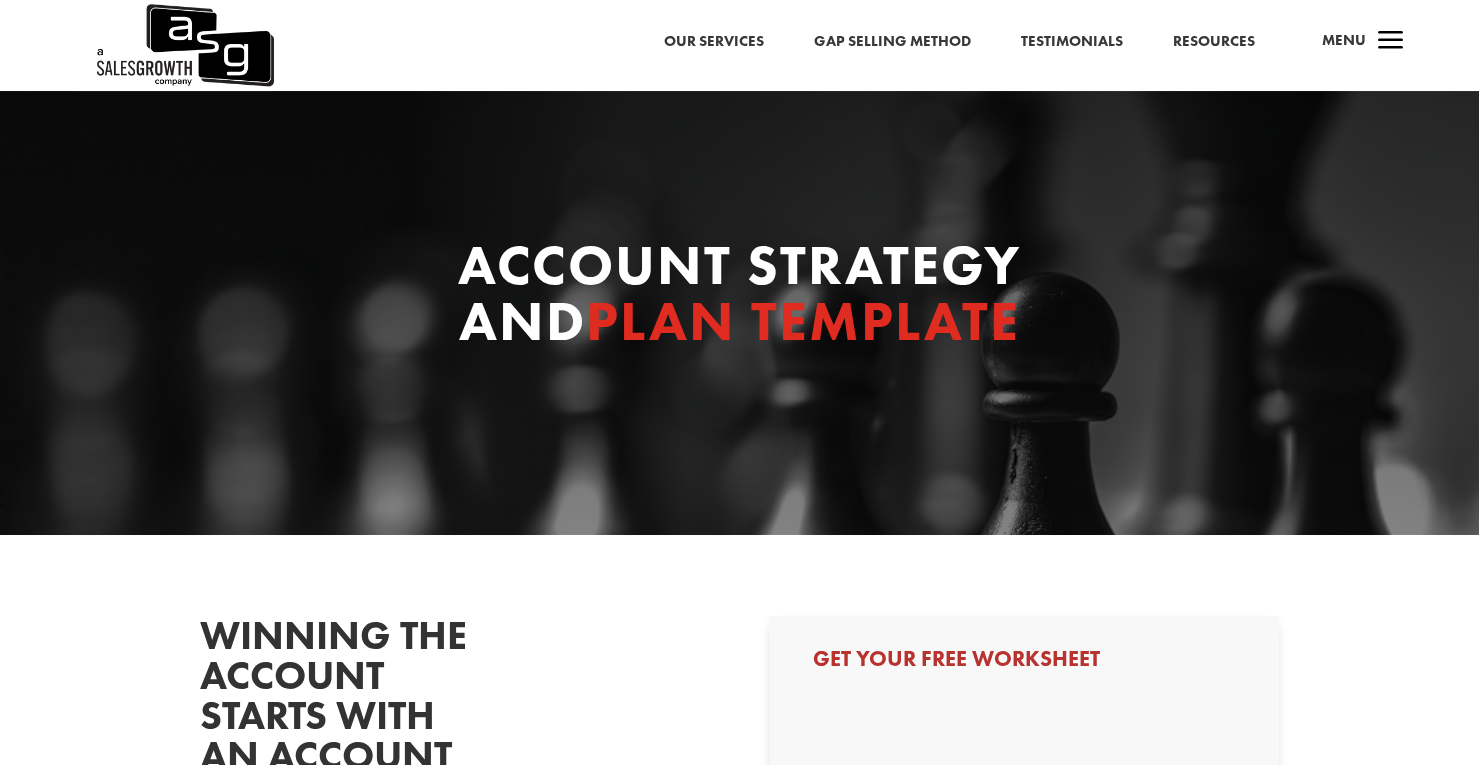 select on "C-Level (CRO, CSO, etc)" 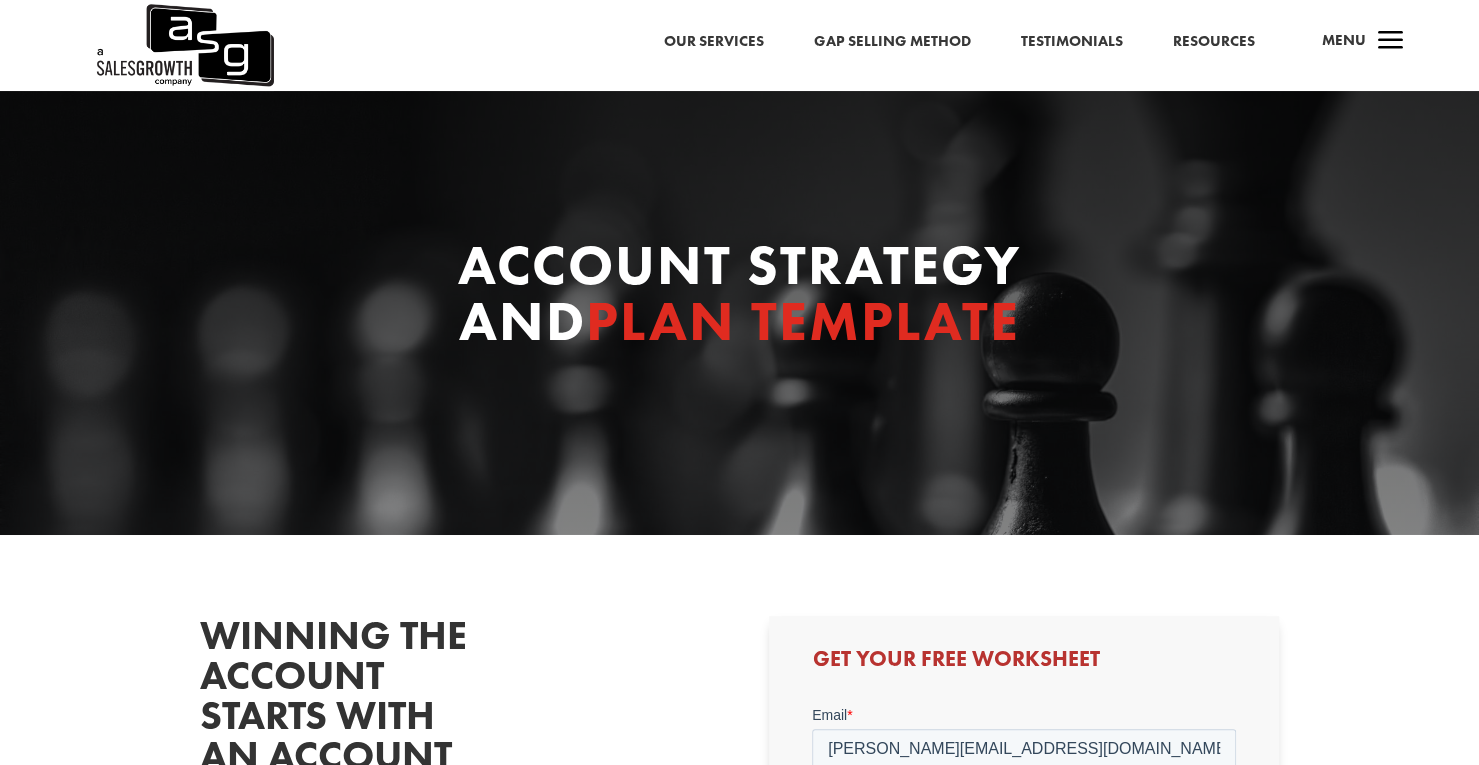 scroll, scrollTop: 0, scrollLeft: 0, axis: both 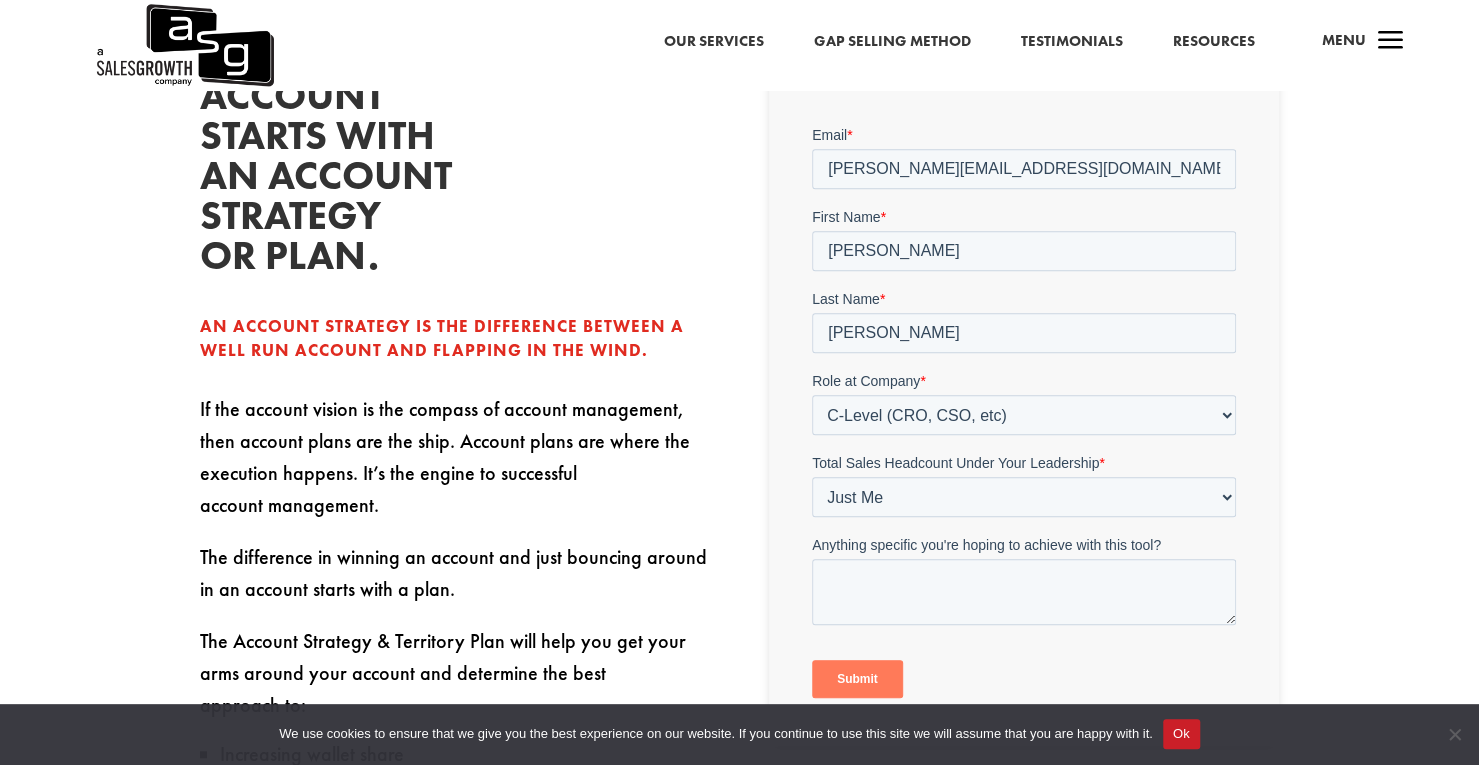 click on "Submit" at bounding box center [857, 678] 